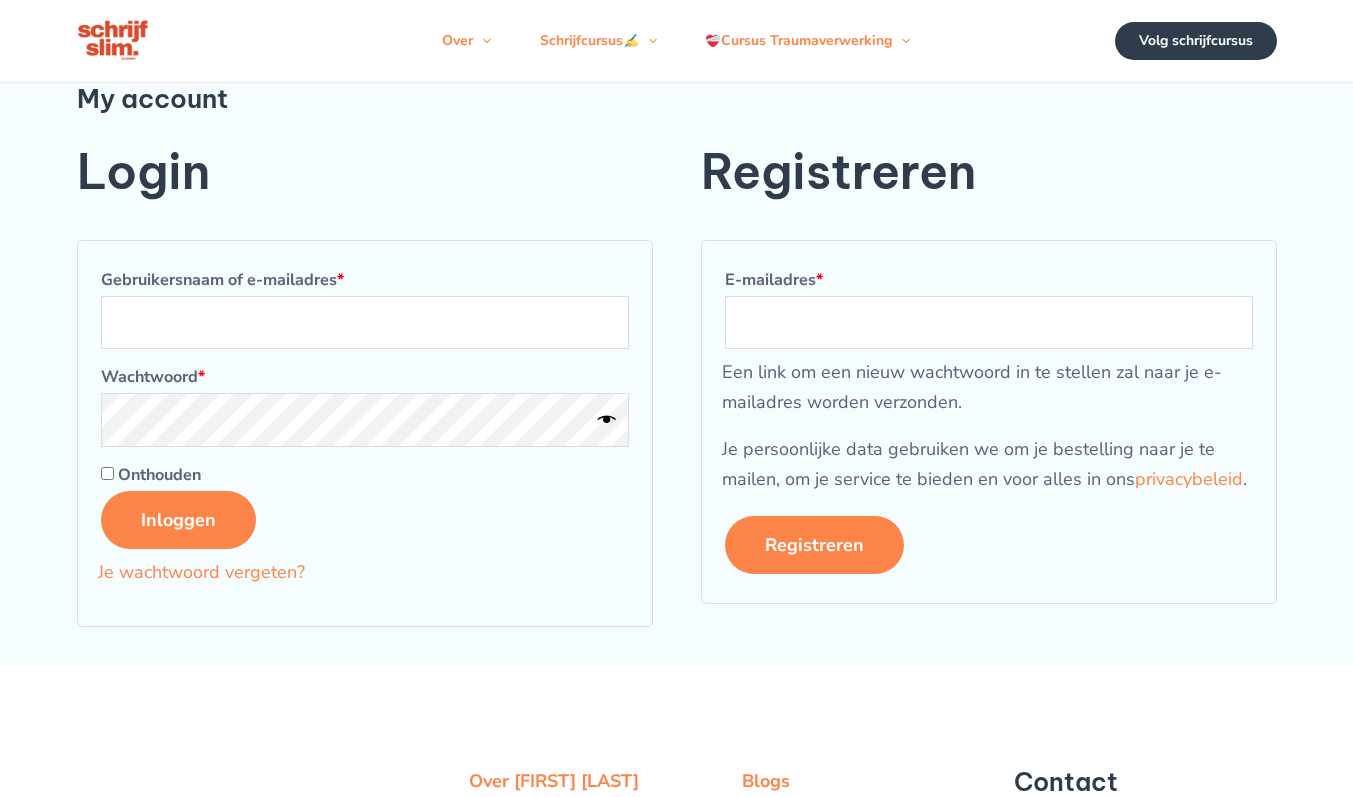scroll, scrollTop: 0, scrollLeft: 0, axis: both 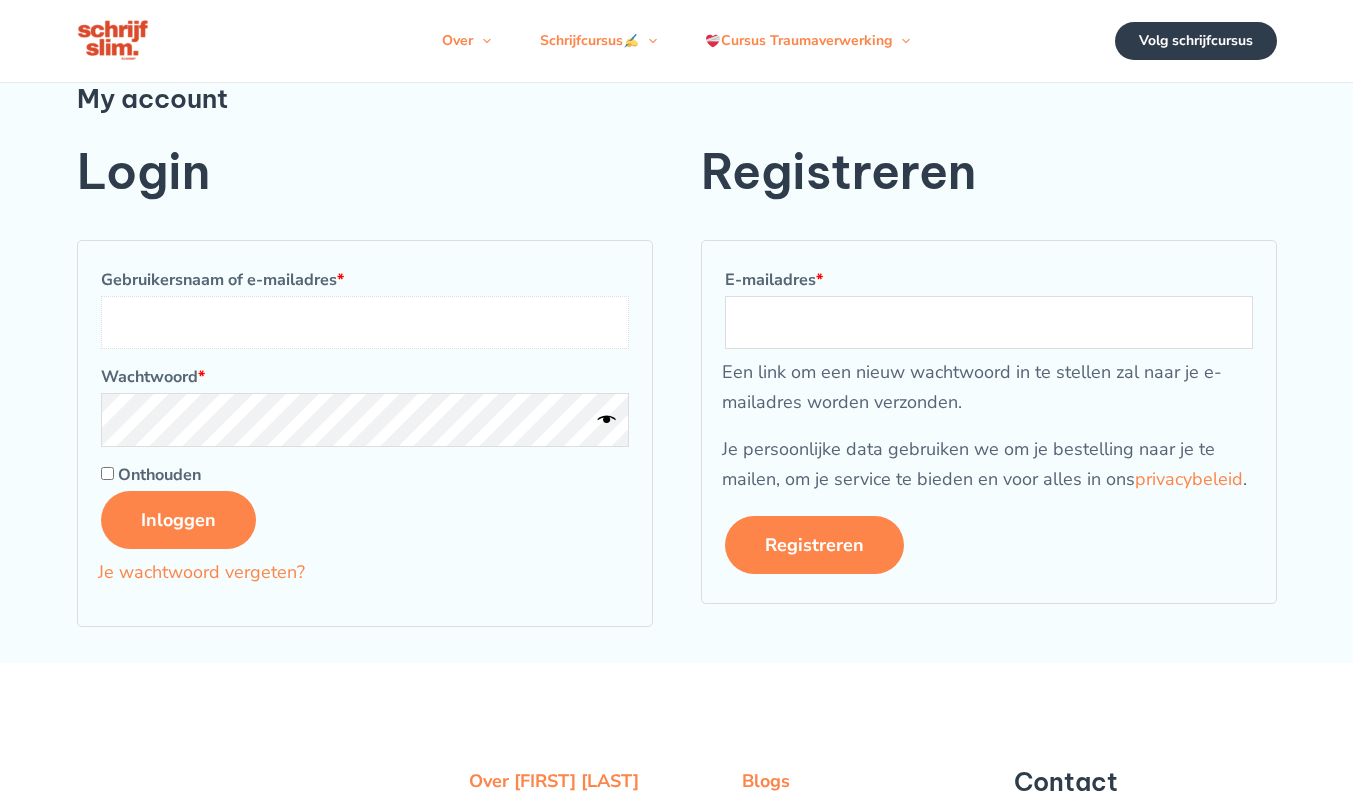 click on "Gebruikersnaam of e-mailadres  * Vereist" at bounding box center (365, 322) 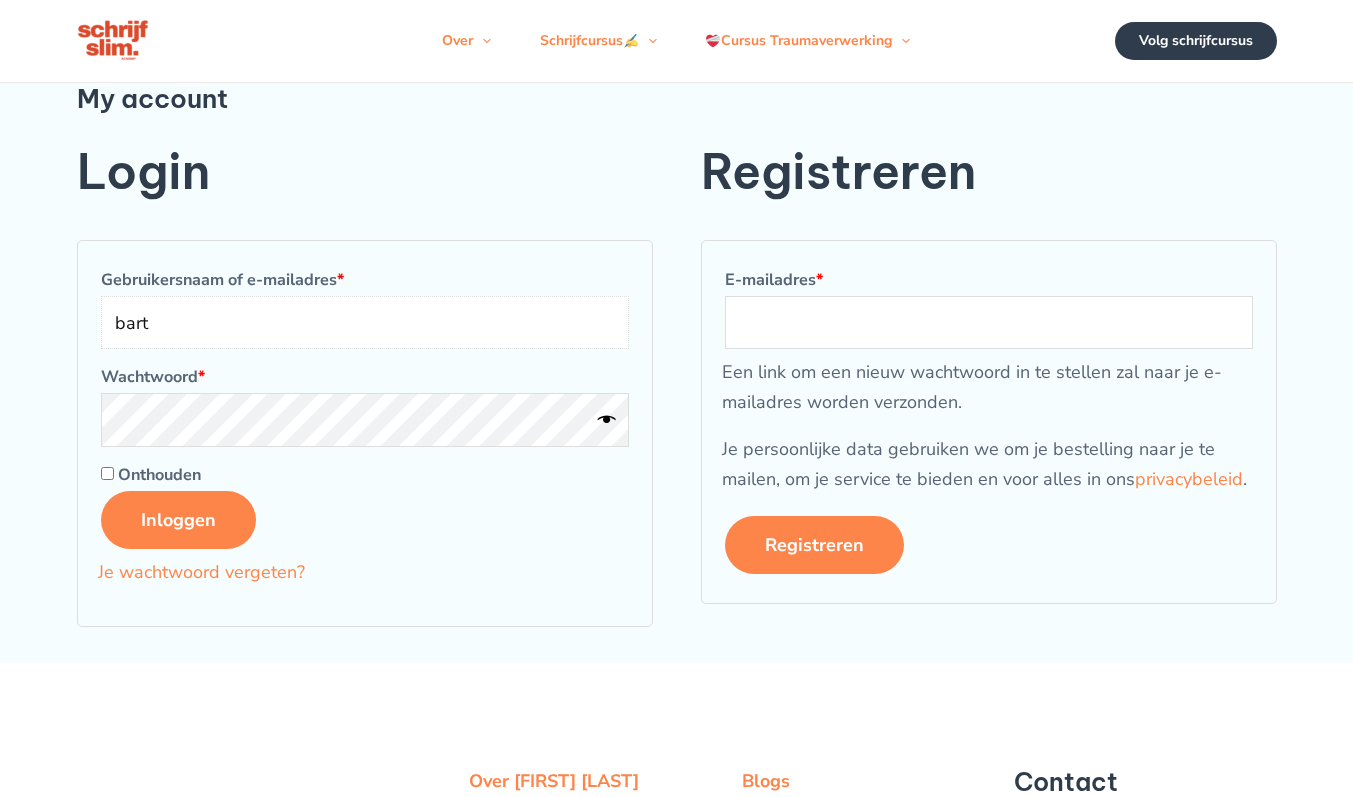 type on "bart@vercarre.be" 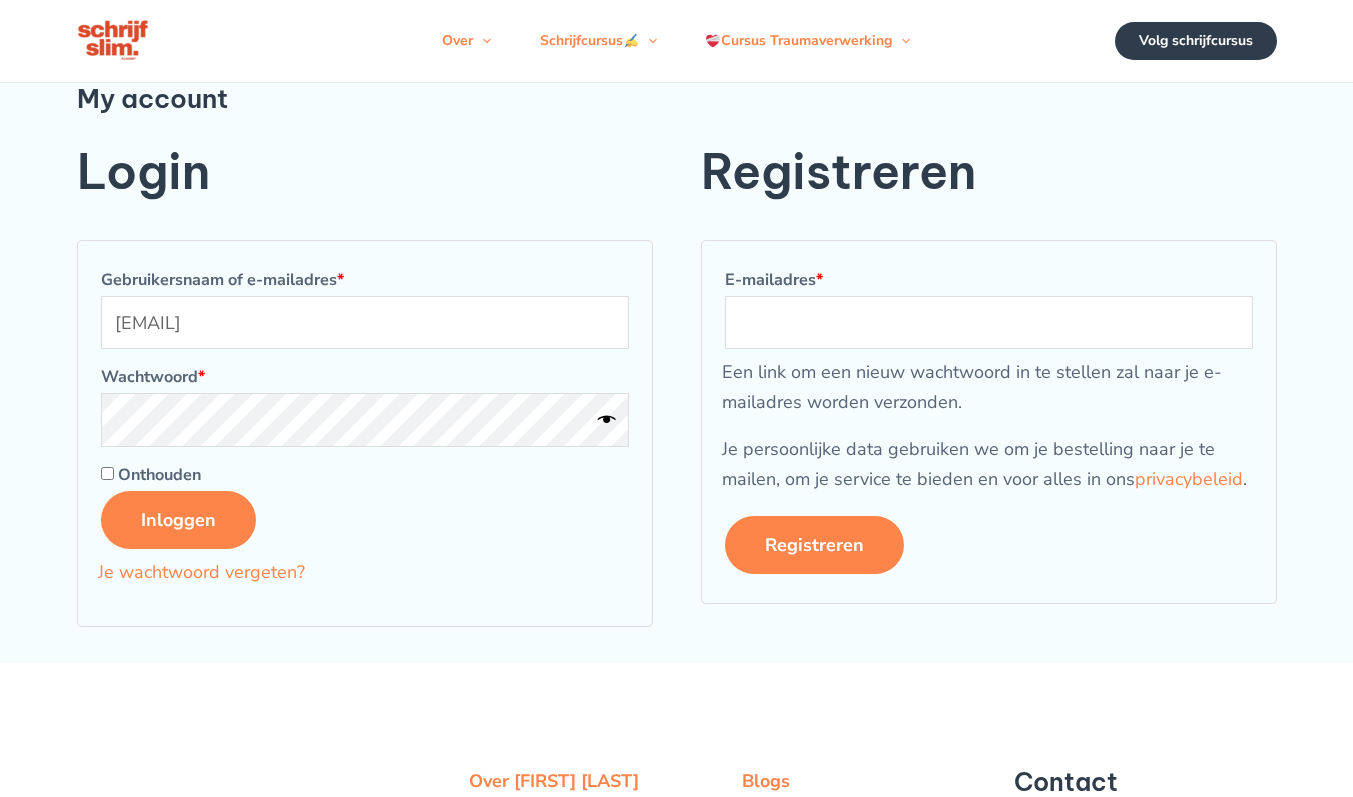 click on "Inloggen" at bounding box center (178, 520) 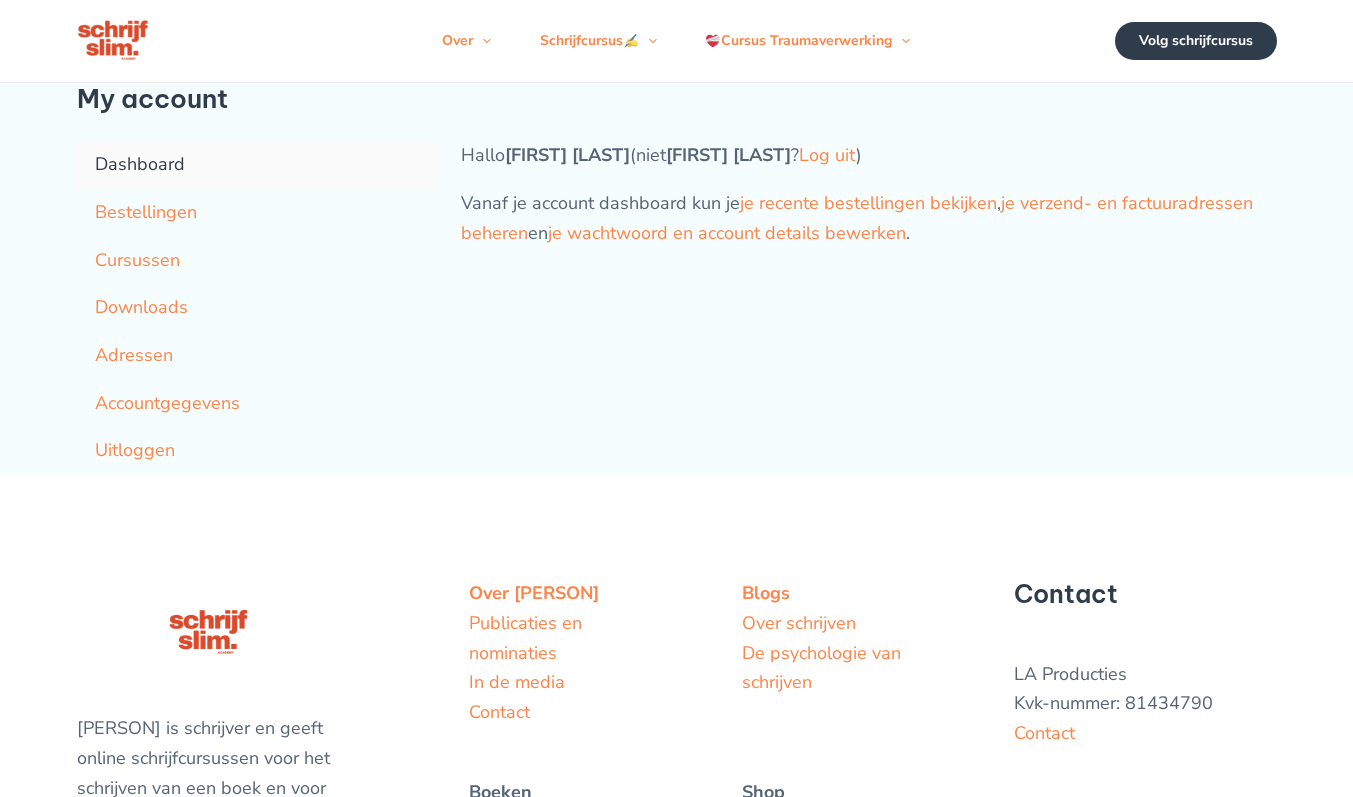scroll, scrollTop: 0, scrollLeft: 0, axis: both 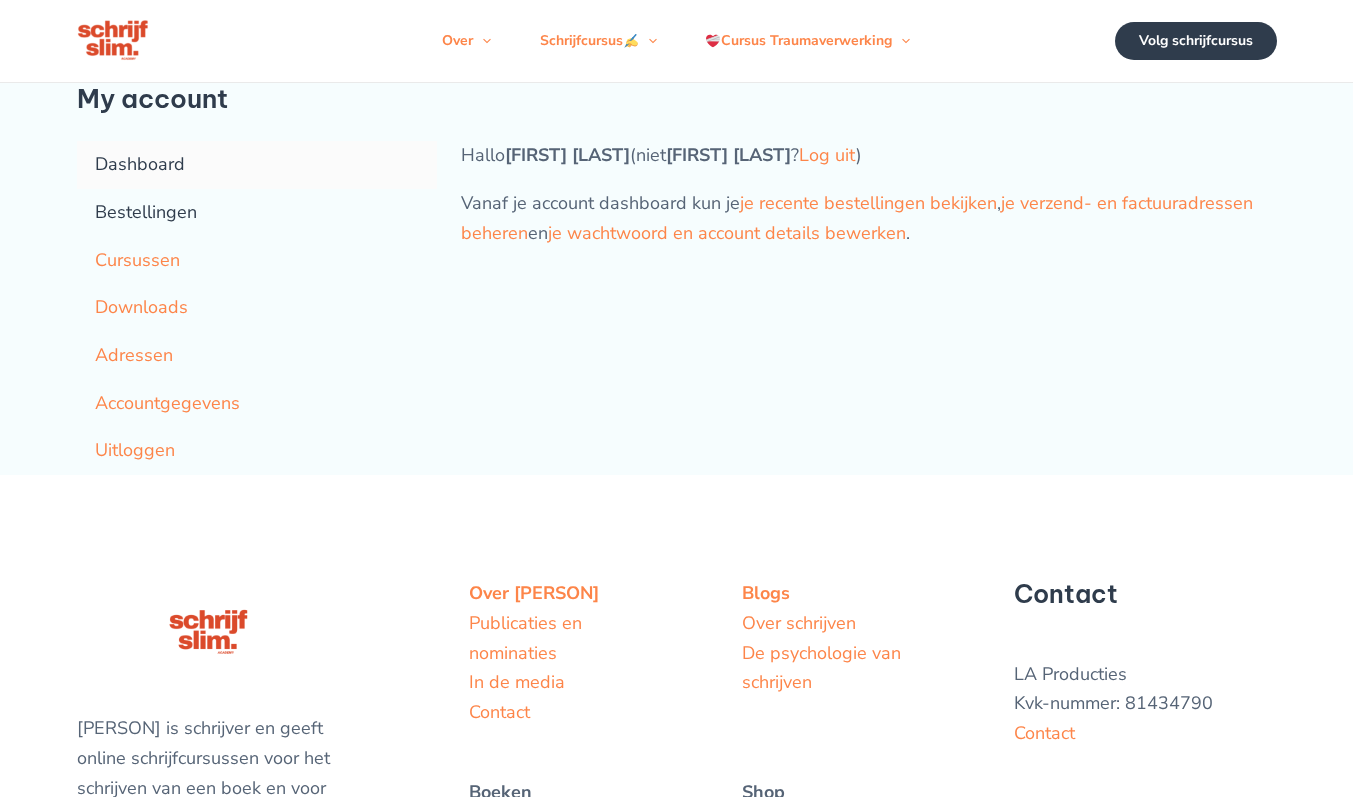 click on "Bestellingen" at bounding box center (257, 213) 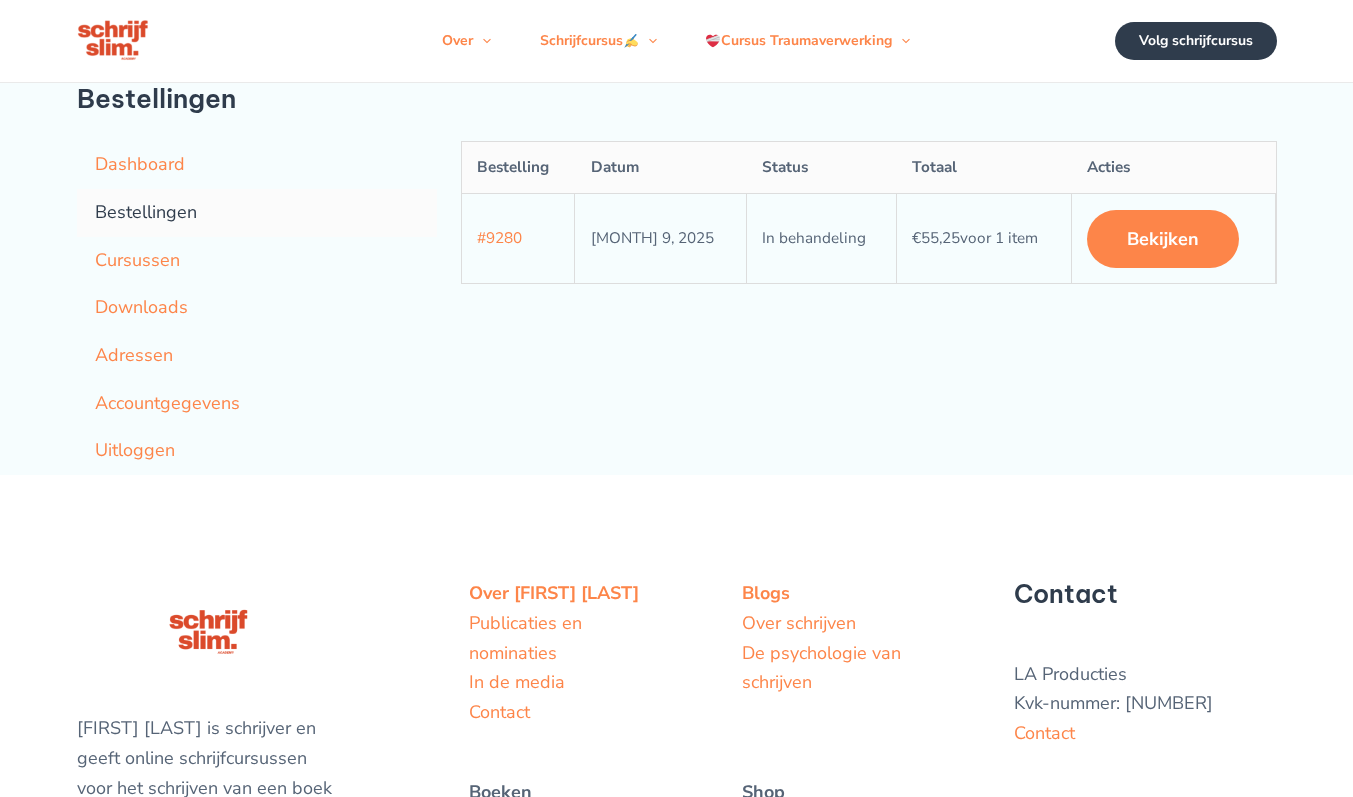 scroll, scrollTop: 0, scrollLeft: 0, axis: both 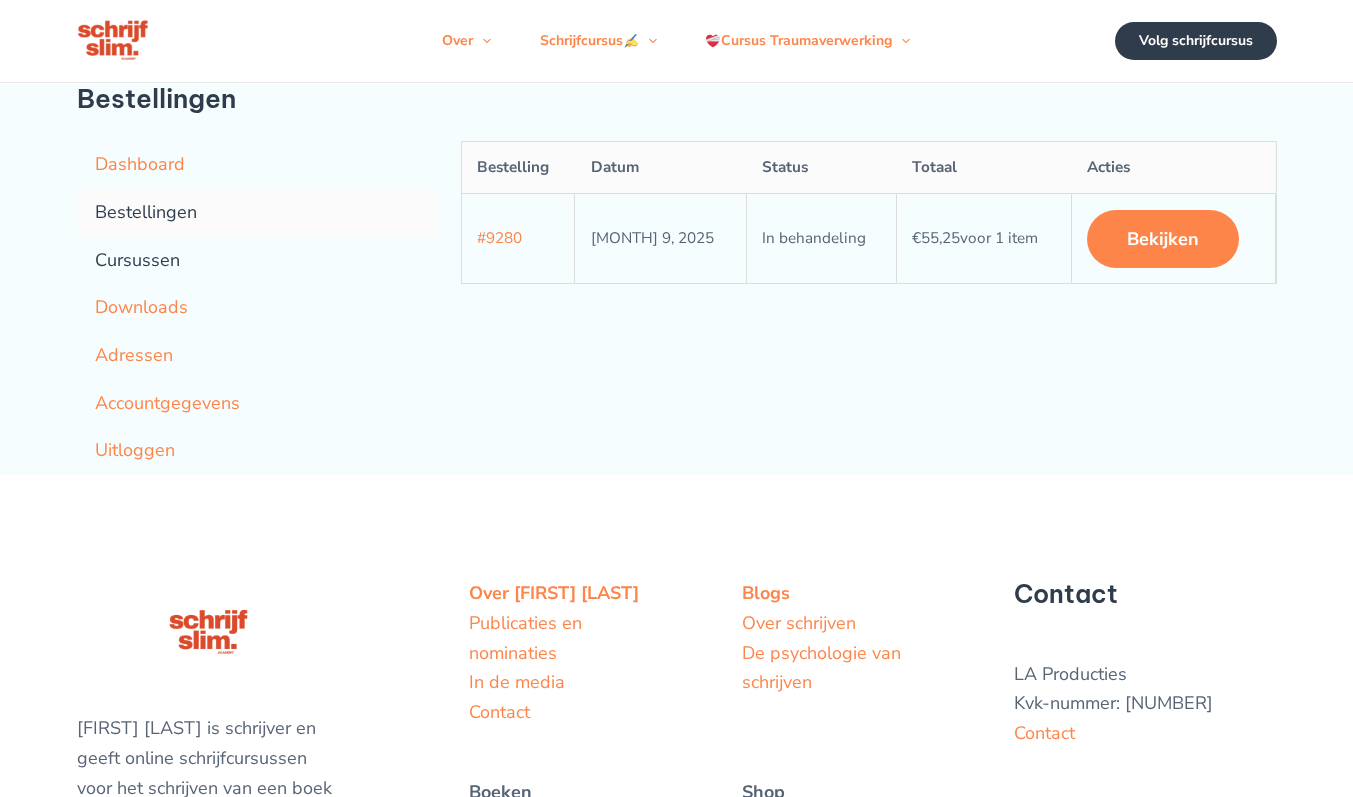 click on "Cursussen" at bounding box center [257, 261] 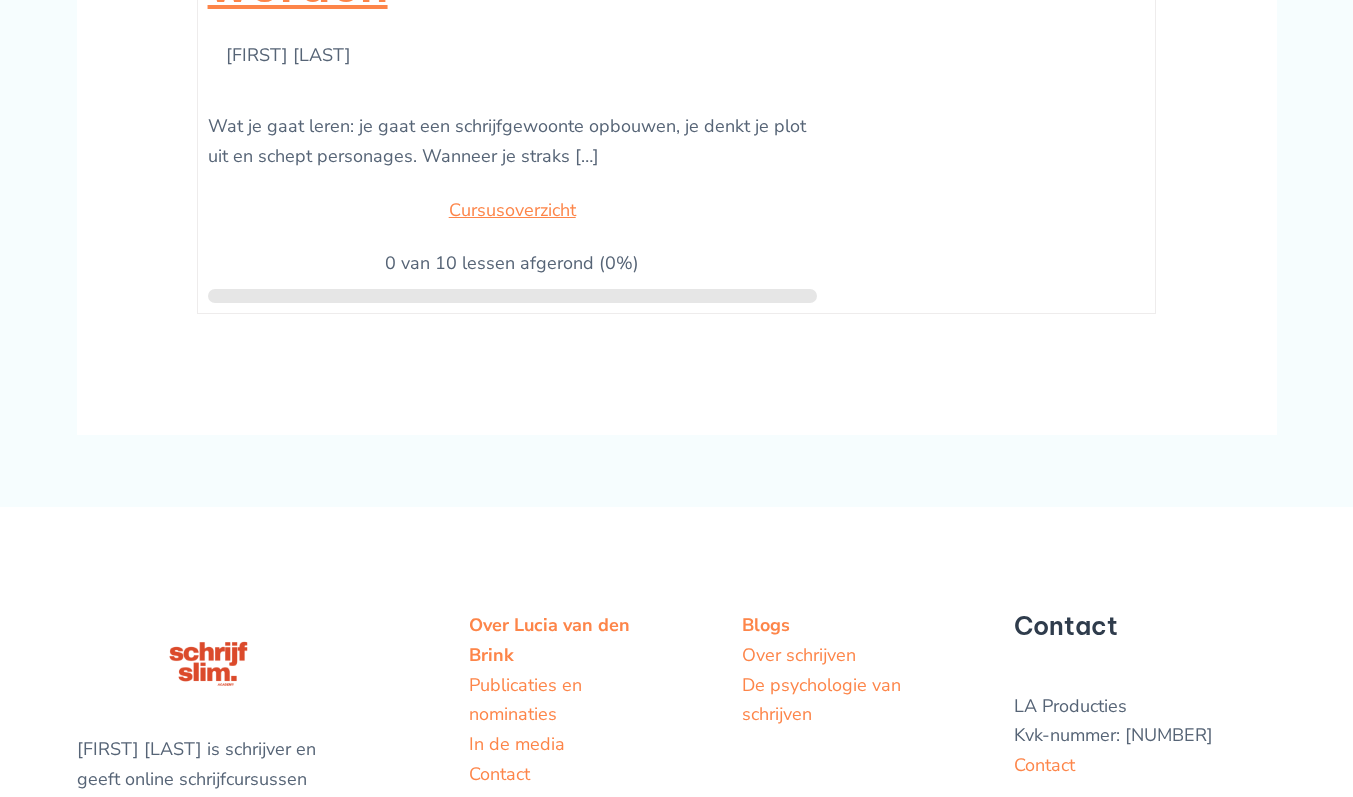 scroll, scrollTop: 539, scrollLeft: 0, axis: vertical 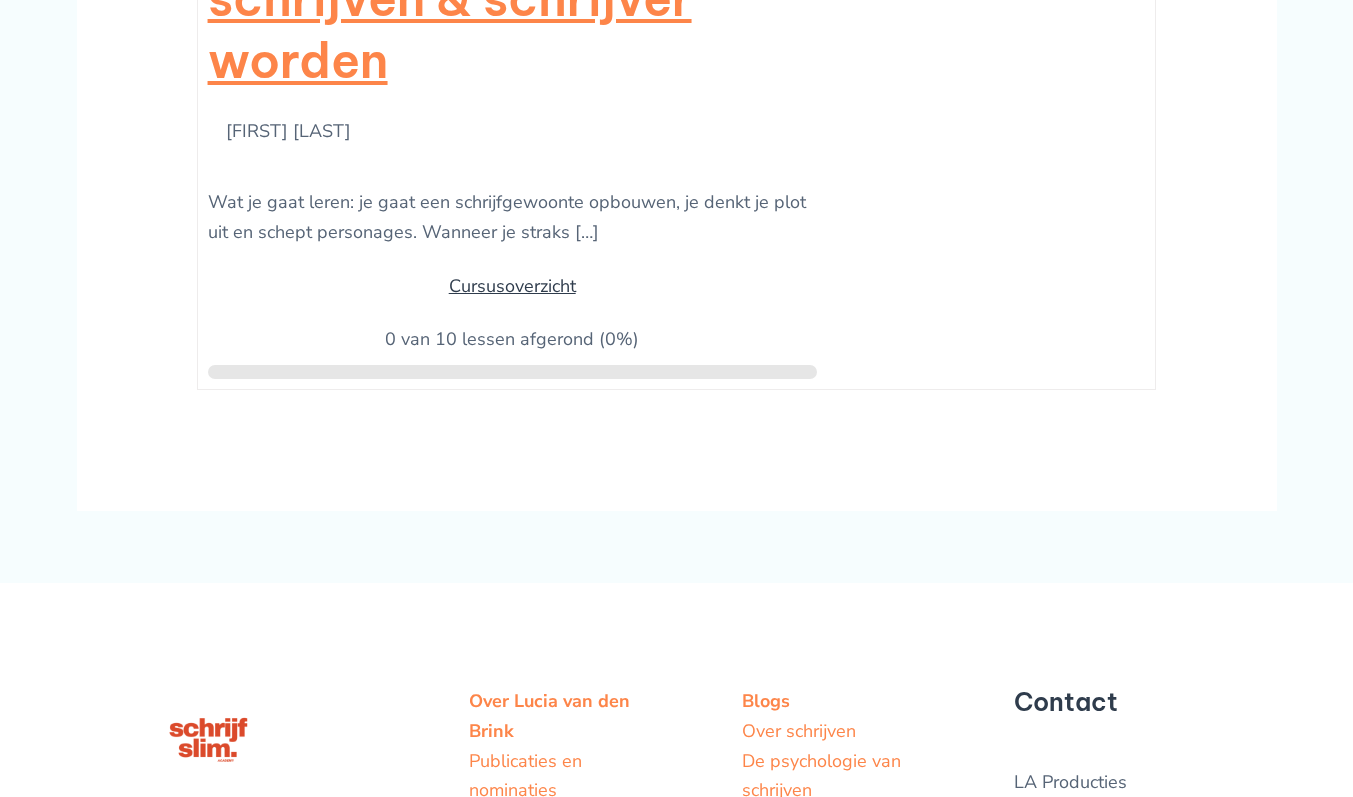 click on "Cursusoverzicht" at bounding box center (512, 286) 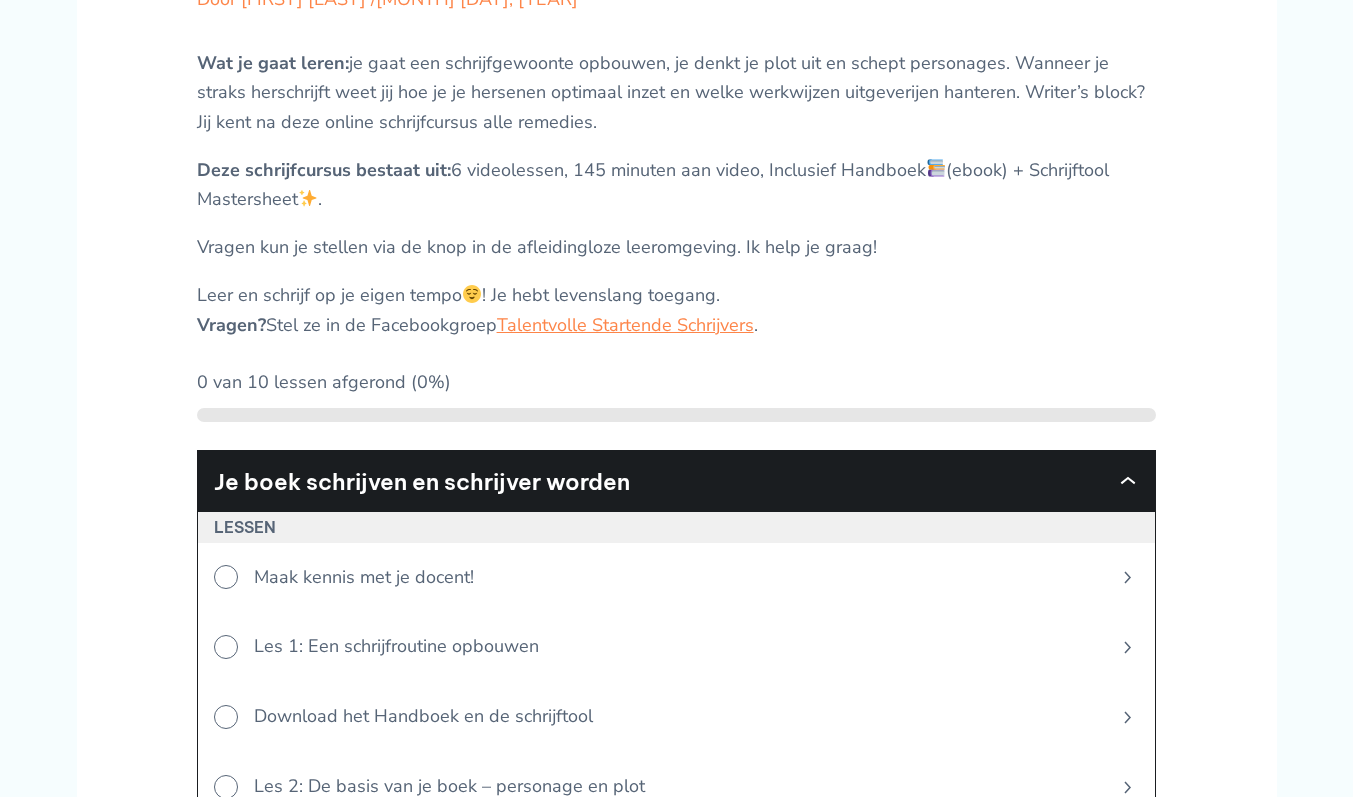 scroll, scrollTop: 302, scrollLeft: 0, axis: vertical 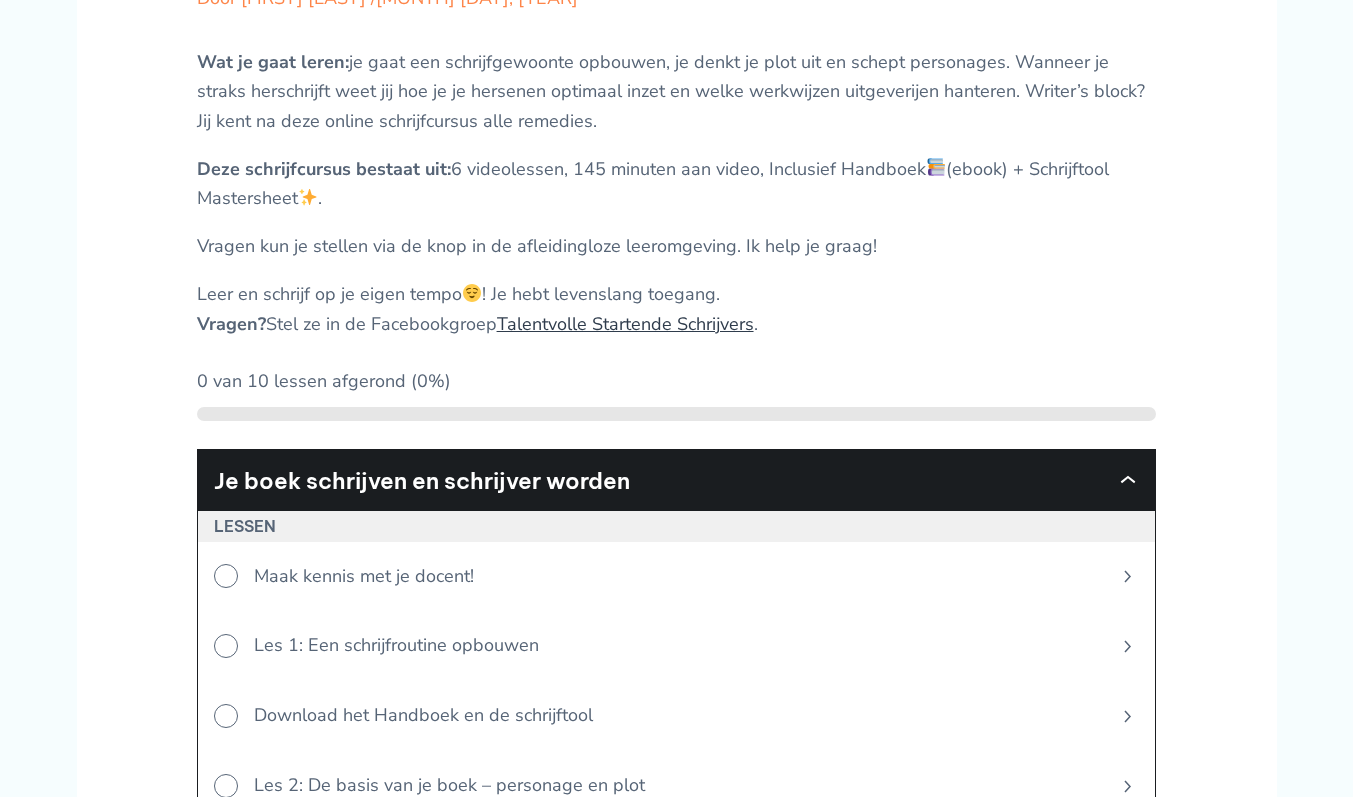 click on "Talentvolle Startende Schrijvers" at bounding box center [625, 324] 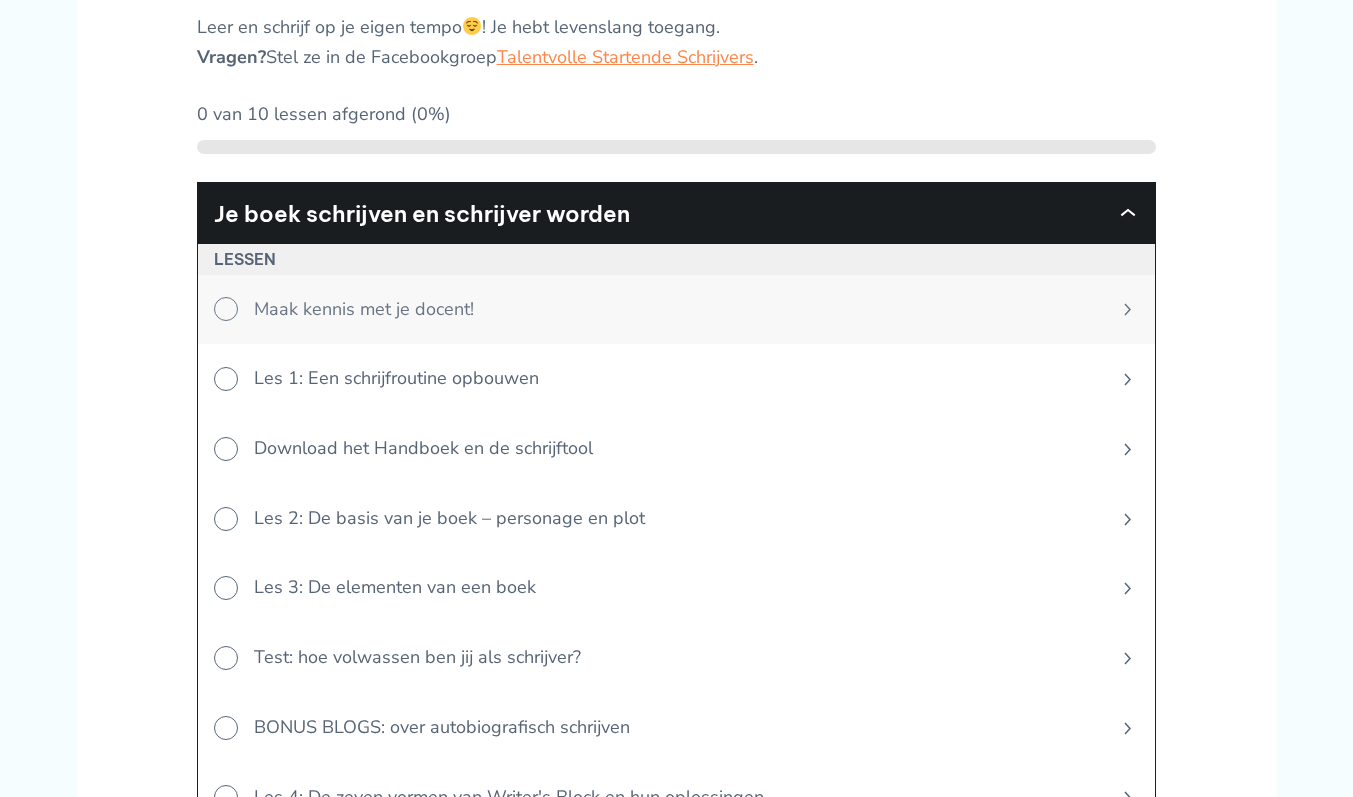scroll, scrollTop: 572, scrollLeft: 0, axis: vertical 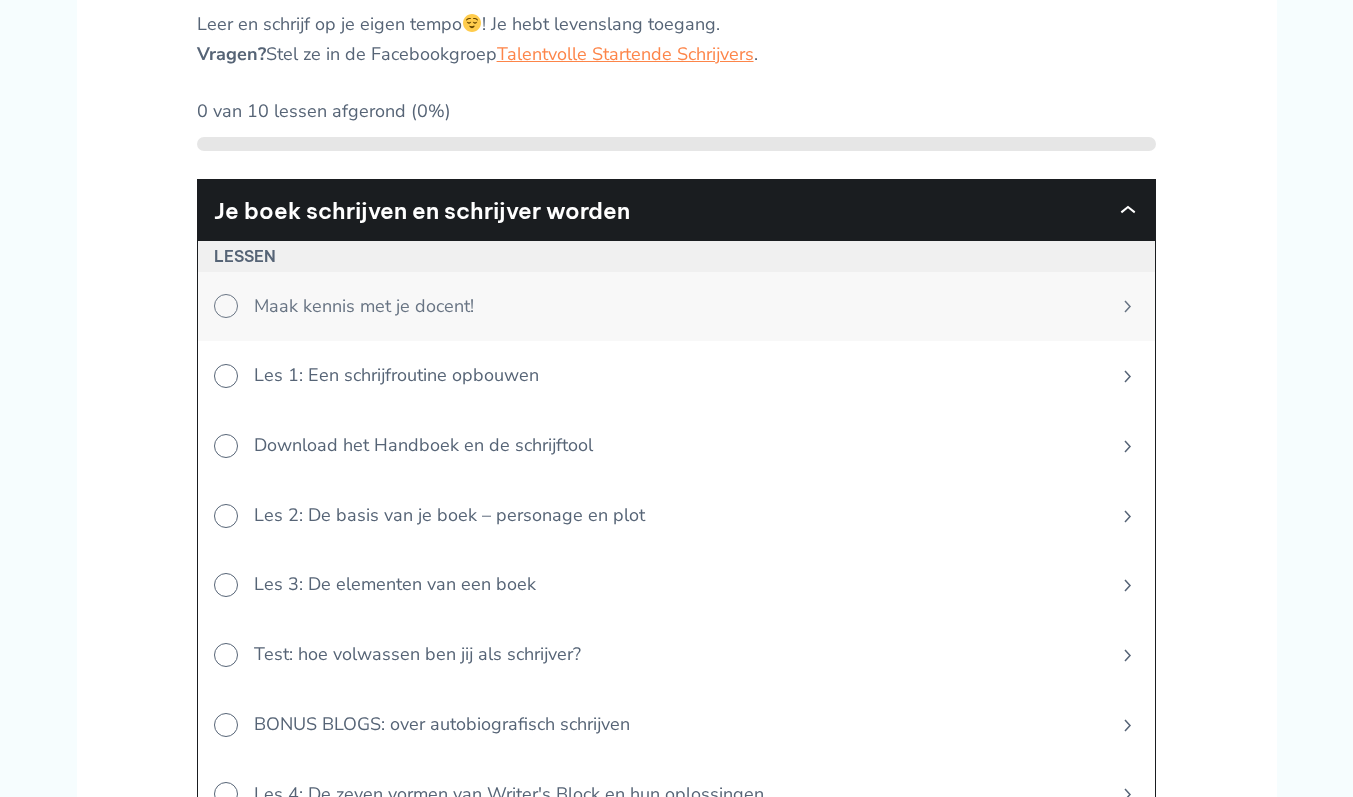 click 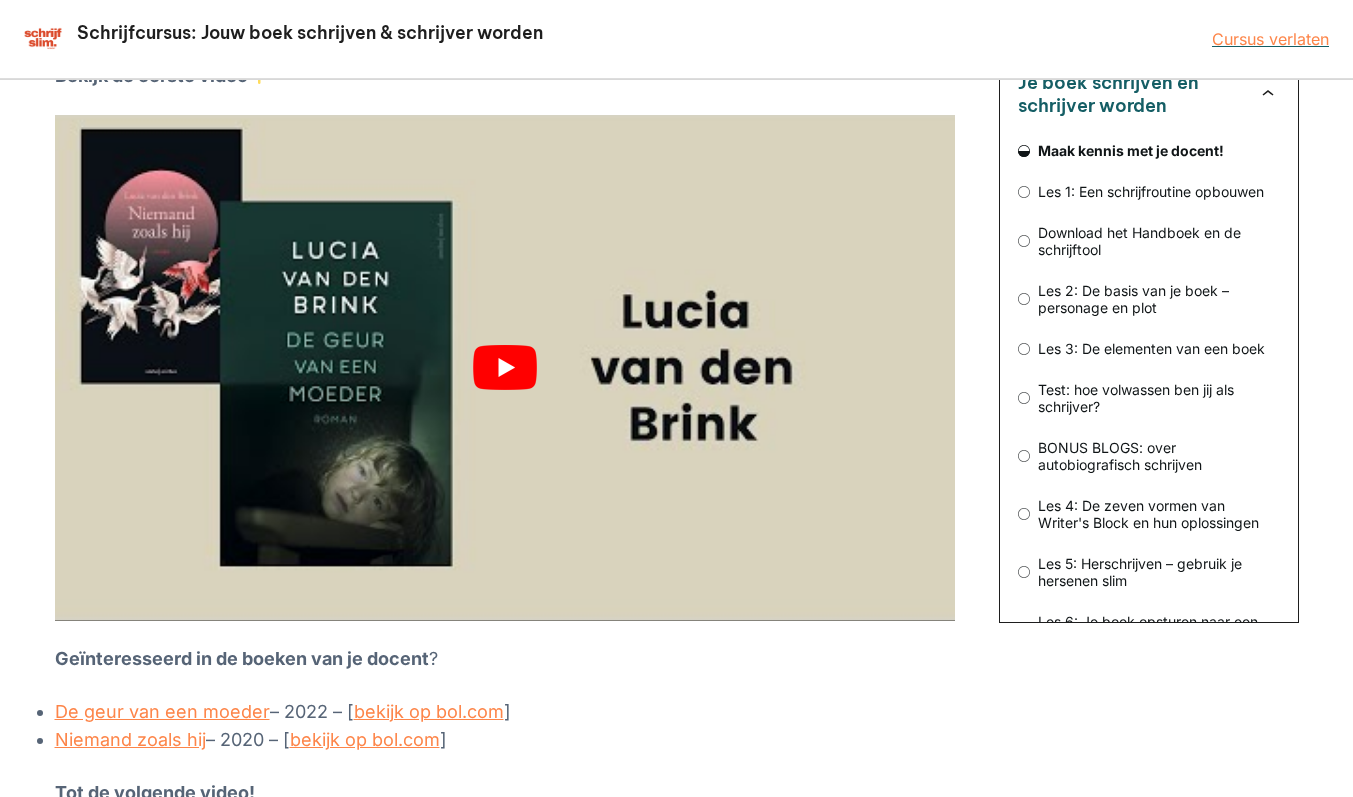 scroll, scrollTop: 299, scrollLeft: 0, axis: vertical 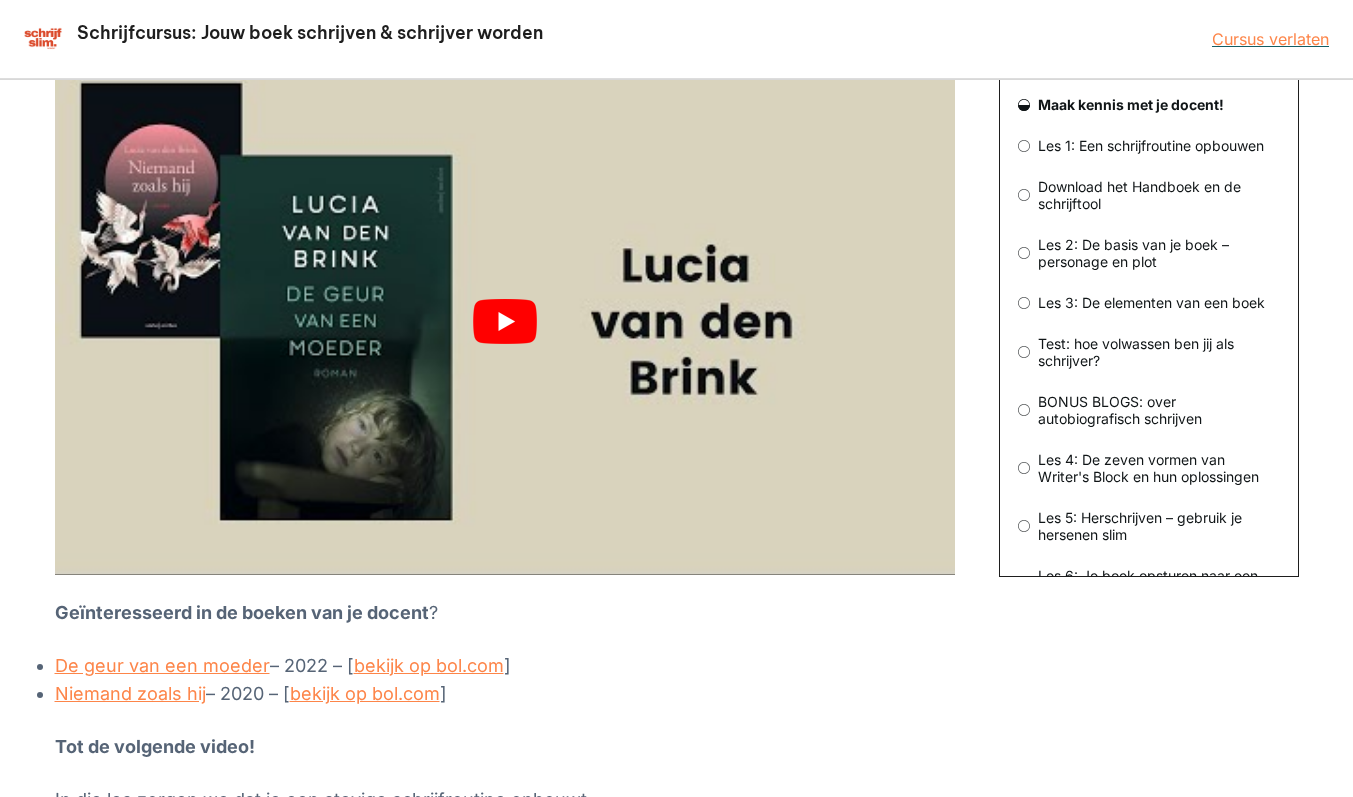 click at bounding box center [505, 322] 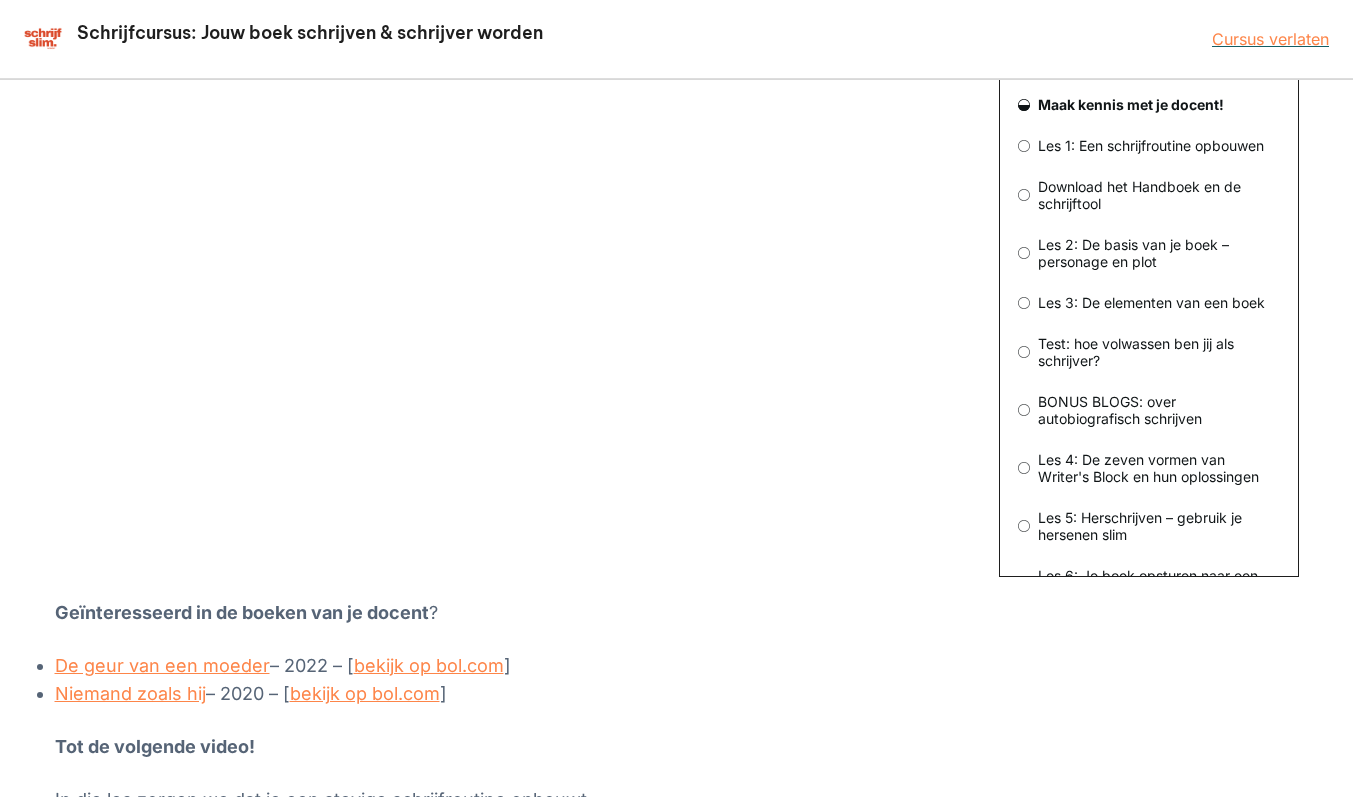 click on "Welkom, wat leuk je te ontmoeten. Ik zal me in de video hieronder eerst even voorstellen.
Bekijk de eerste video
Geïnteresseerd in de boeken van je docent ?
De geur van een moeder  – 2022 – [ bekijk op bol.com ]  Niemand zoals hij  – 2020 – [ bekijk op bol.com ]
Tot de volgende video!
In die les zorgen we dat je een stevige schrijfroutine opbouwt." at bounding box center [505, 377] 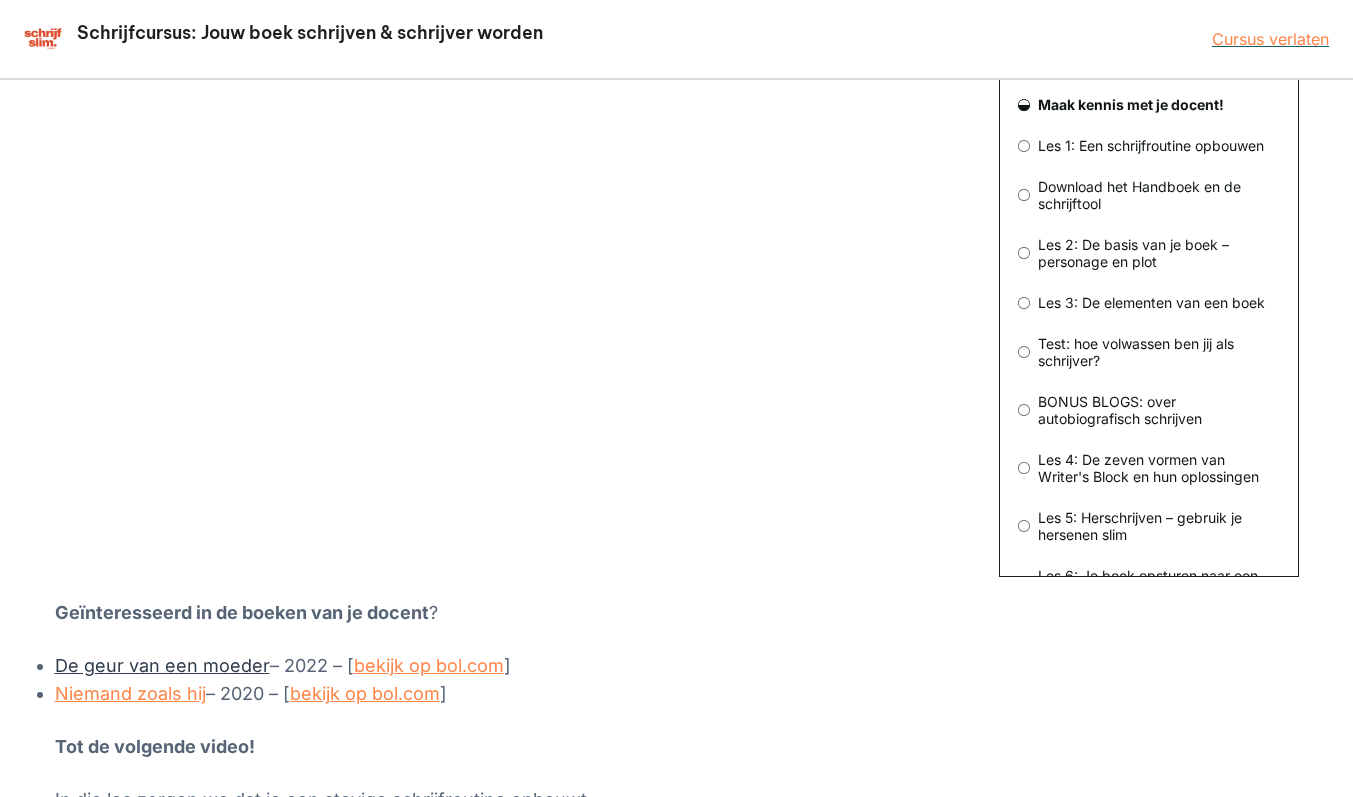 click on "De geur van een moeder" at bounding box center [162, 665] 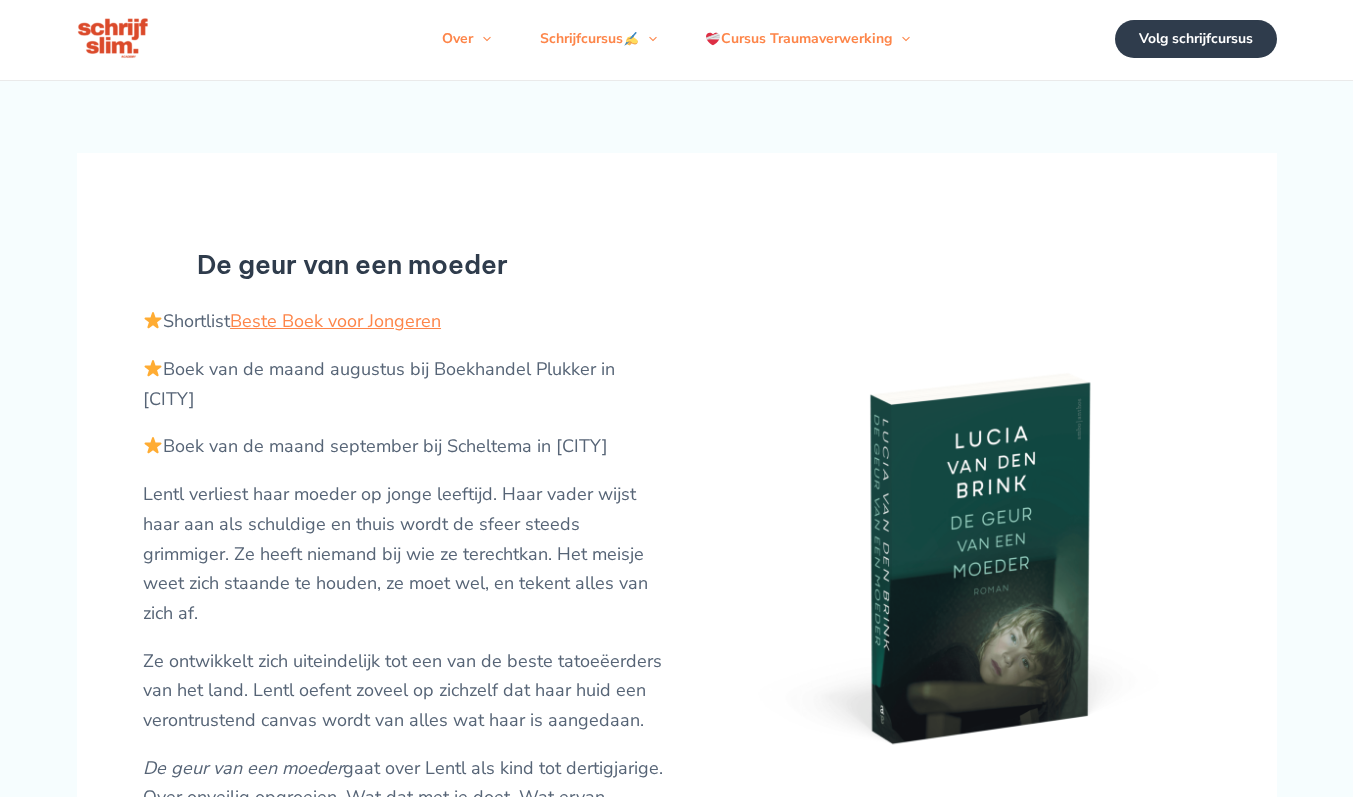 scroll, scrollTop: 0, scrollLeft: 0, axis: both 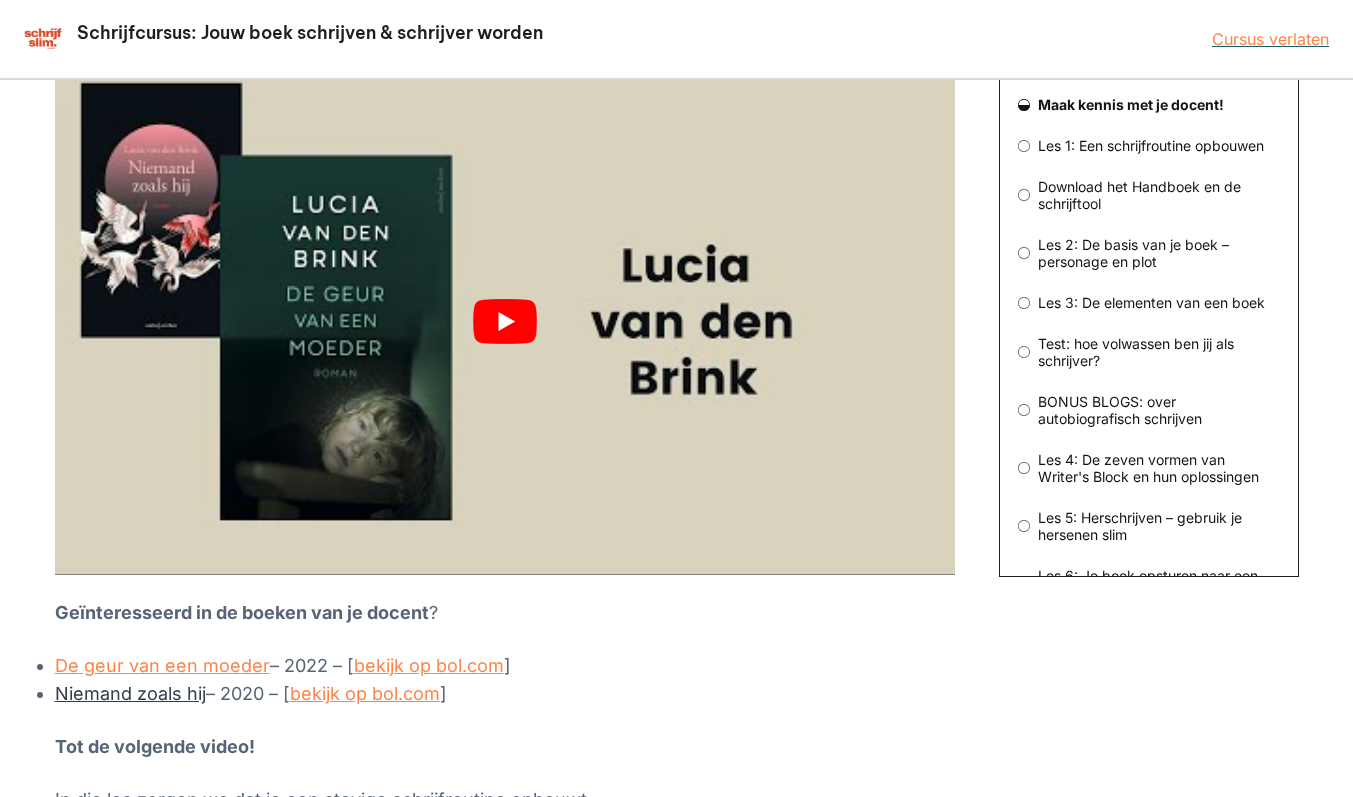 click on "Niemand zoals hij" at bounding box center (130, 693) 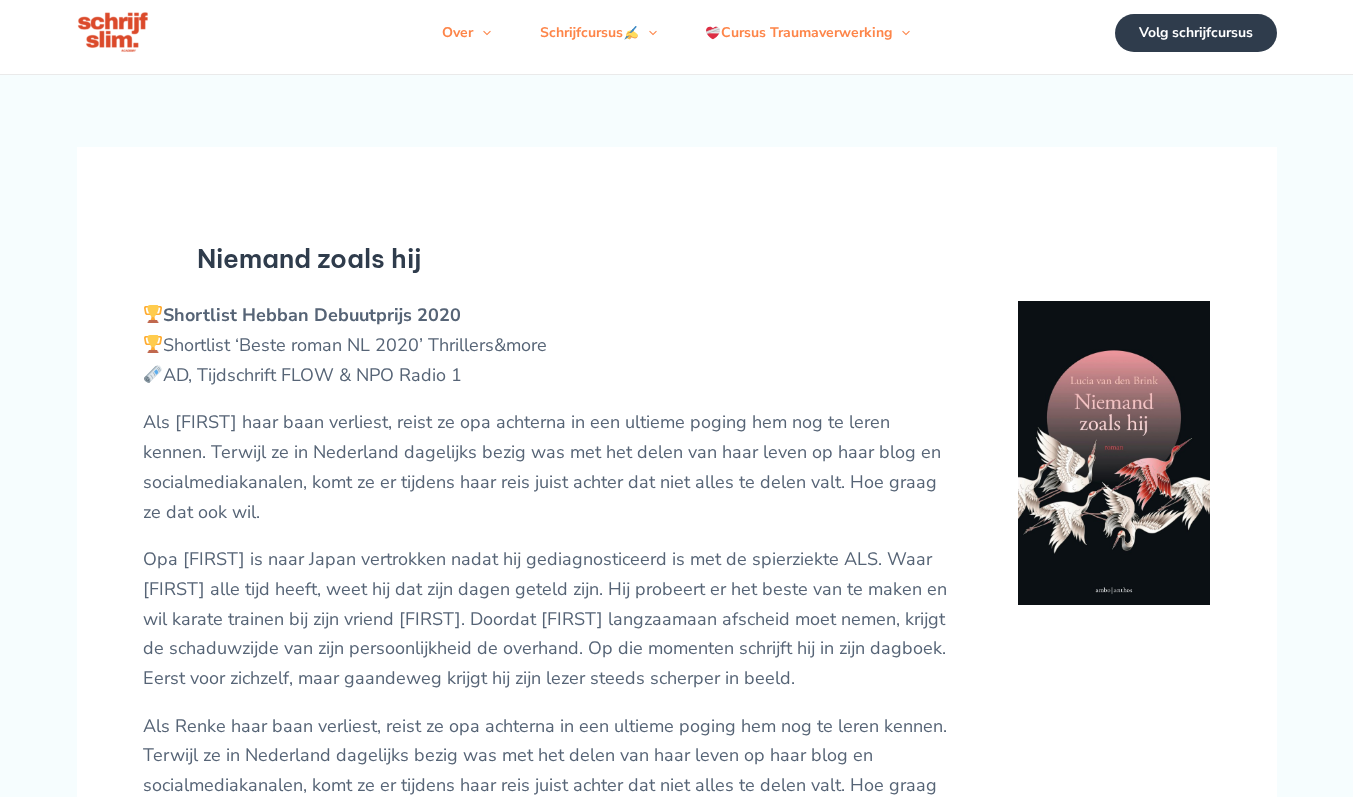 scroll, scrollTop: 0, scrollLeft: 0, axis: both 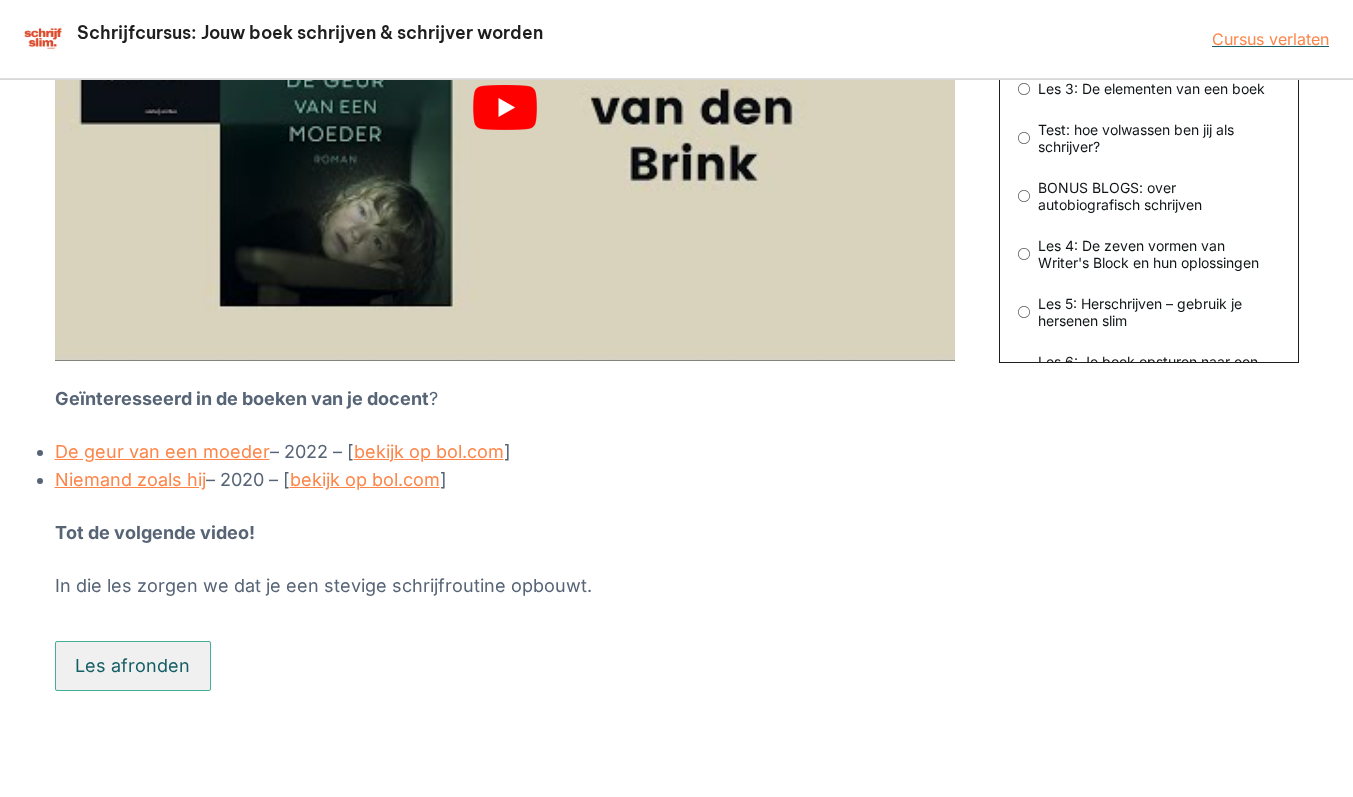 click on "Les afronden" at bounding box center [133, 666] 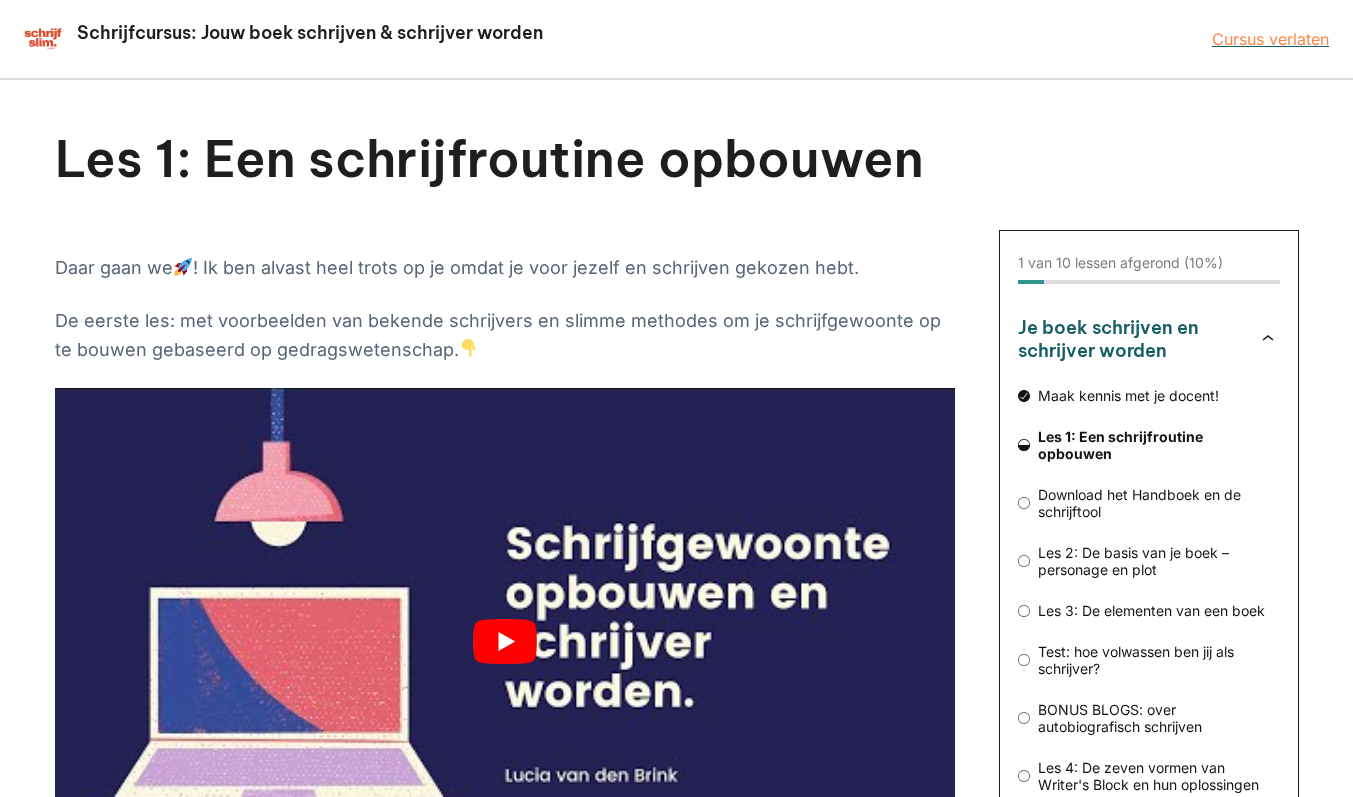 scroll, scrollTop: 0, scrollLeft: 0, axis: both 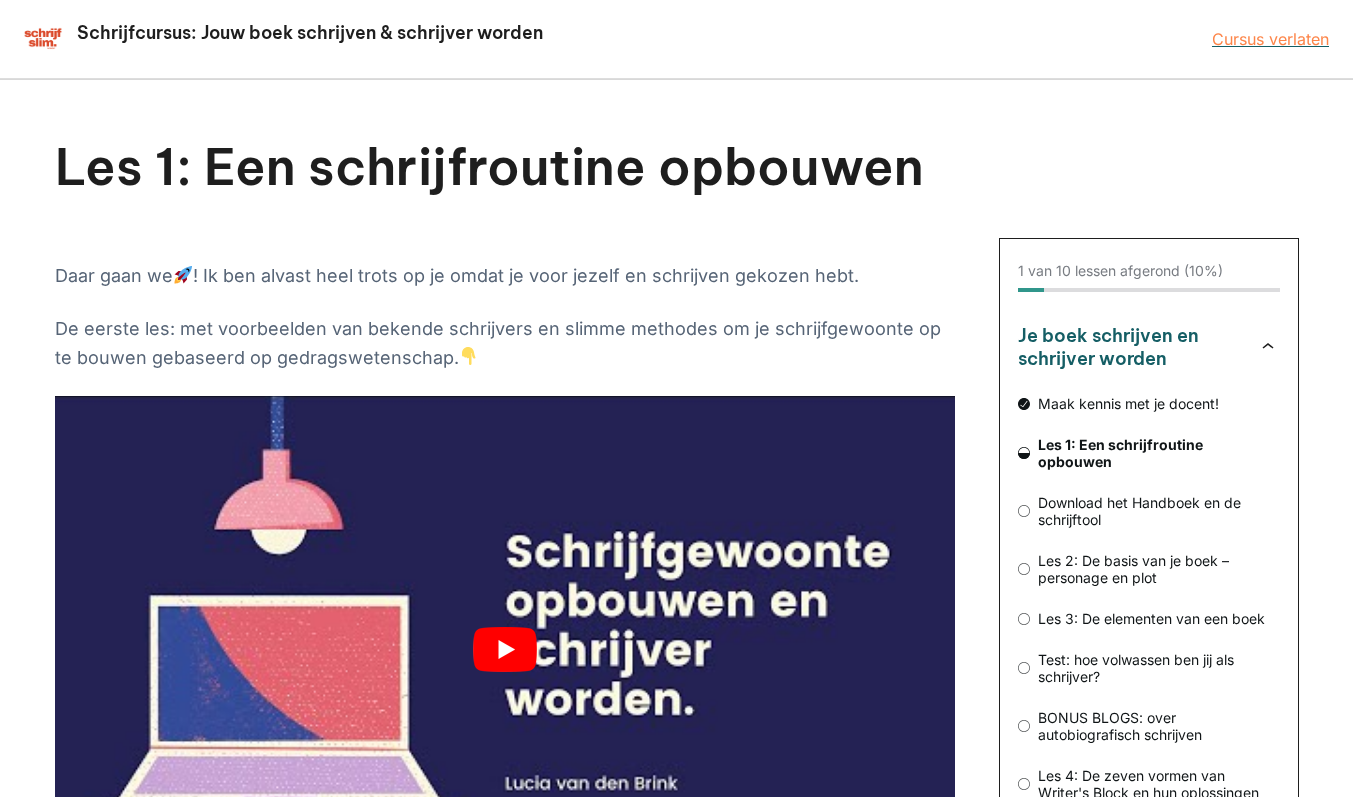 click at bounding box center [505, 649] 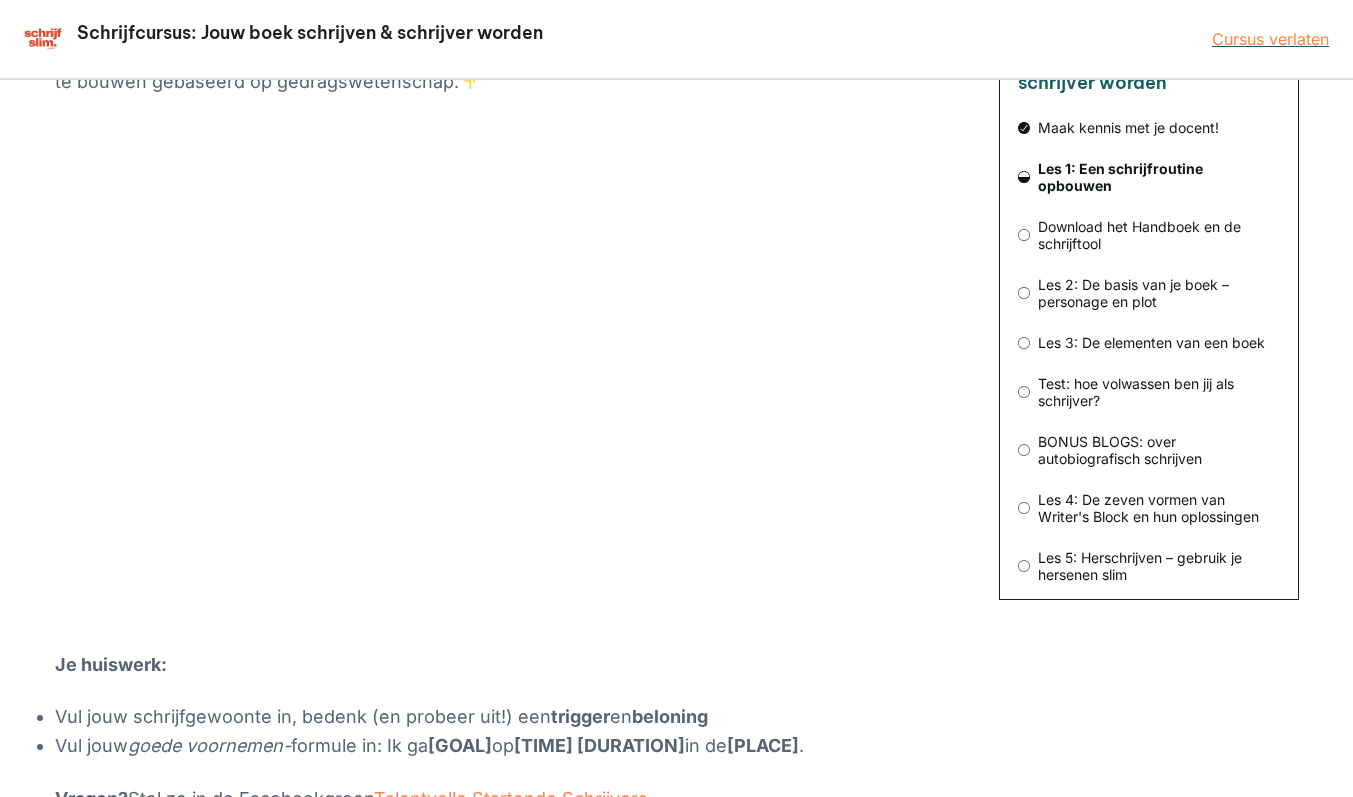 scroll, scrollTop: 287, scrollLeft: 0, axis: vertical 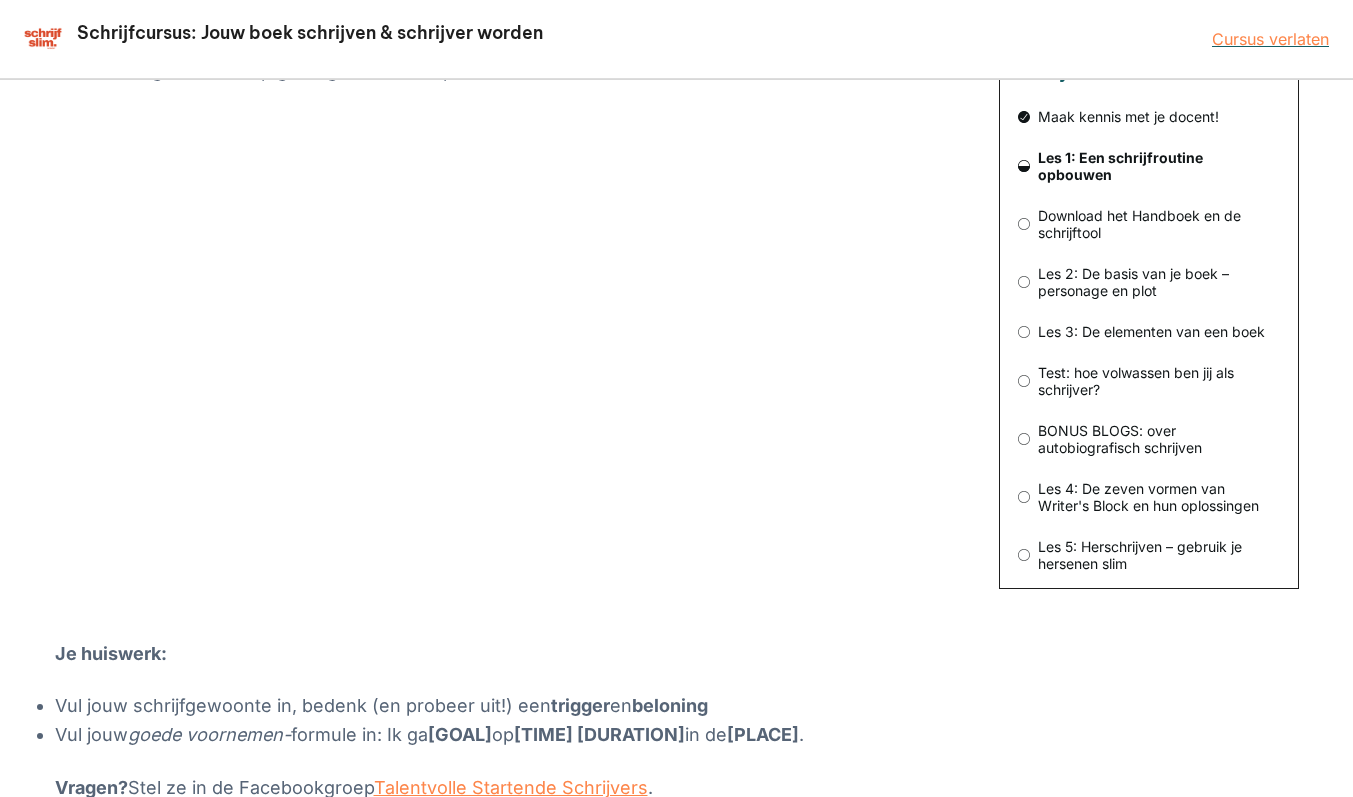 click on "Daar gaan we  ! Ik ben alvast heel trots op je omdat je voor jezelf en schrijven gekozen hebt.
De eerste les: met voorbeelden van bekende schrijvers en slimme methodes om je schrijfgewoonte op te bouwen gebaseerd op gedragswetenschap.
Je huiswerk:
Vul jouw schrijfgewoonte in, bedenk (en probeer uit!) een  trigger  en  beloning
Vul jouw  goede voornemen- formule in: Ik ga  [doel]  op  [tijd of trigger] [voor hoelang]  in de  [plek] .
Vragen?  Stel ze in de Facebookgroep  Talentvolle Startende Schrijvers .
Tot de volgende les!
In die les leer je een plot opbouwen en een personage neerzetten." at bounding box center (505, 429) 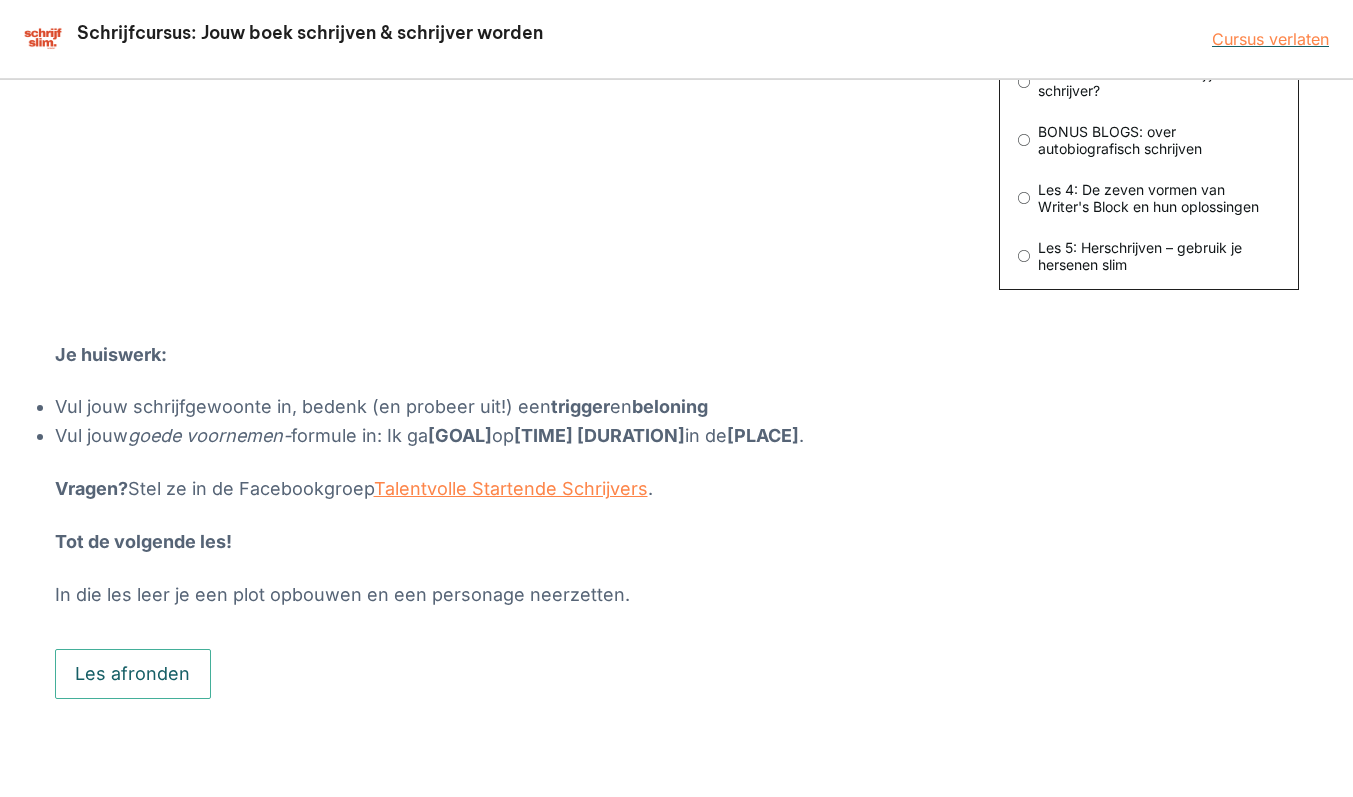 scroll, scrollTop: 594, scrollLeft: 0, axis: vertical 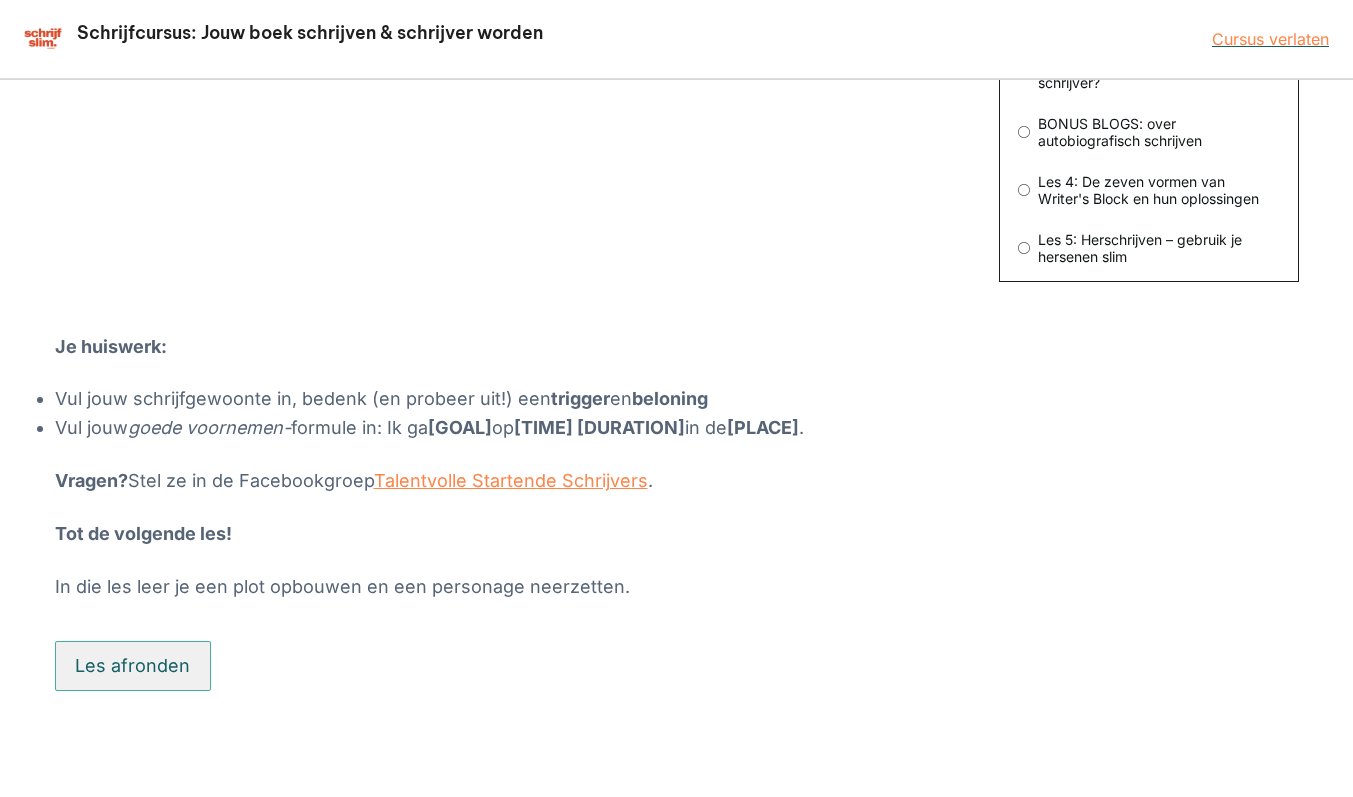 click on "Les afronden" at bounding box center (133, 666) 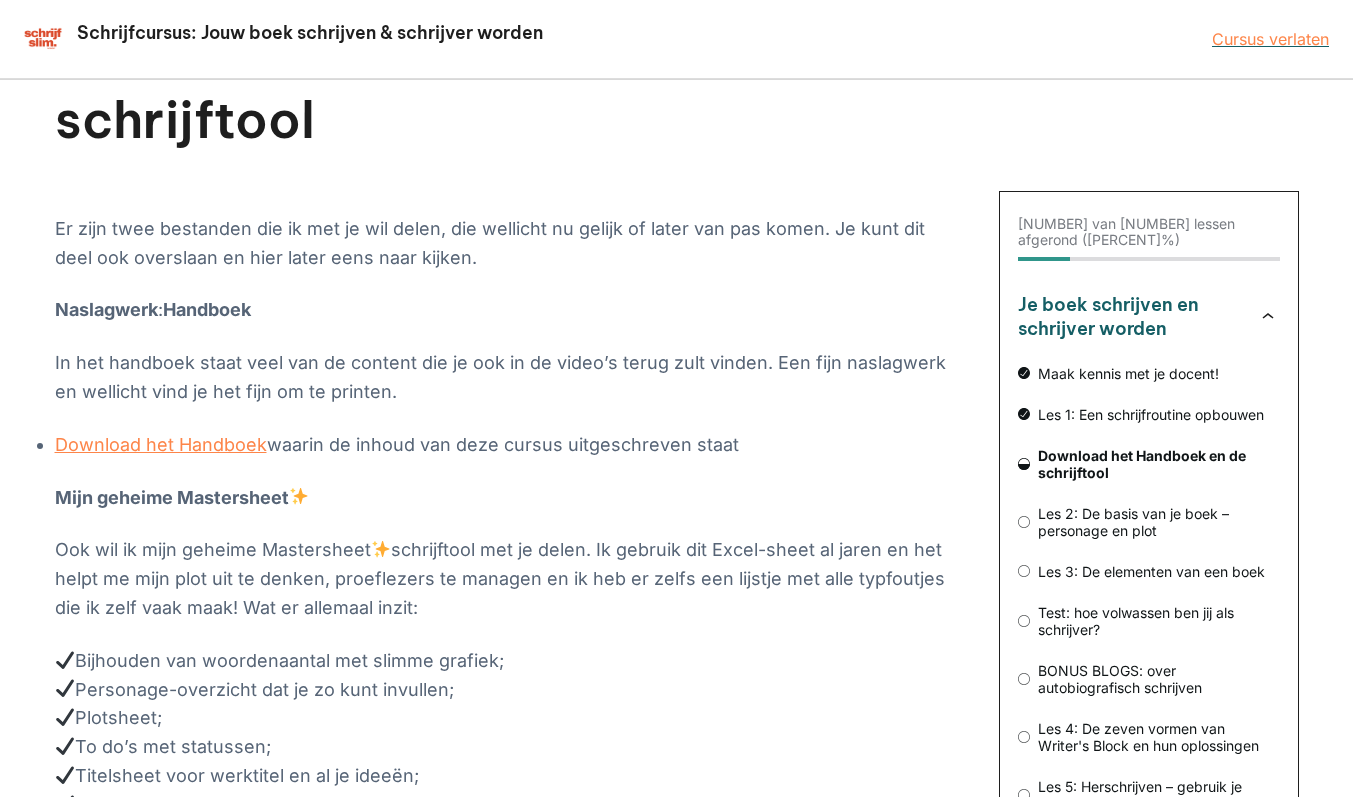 scroll, scrollTop: 110, scrollLeft: 0, axis: vertical 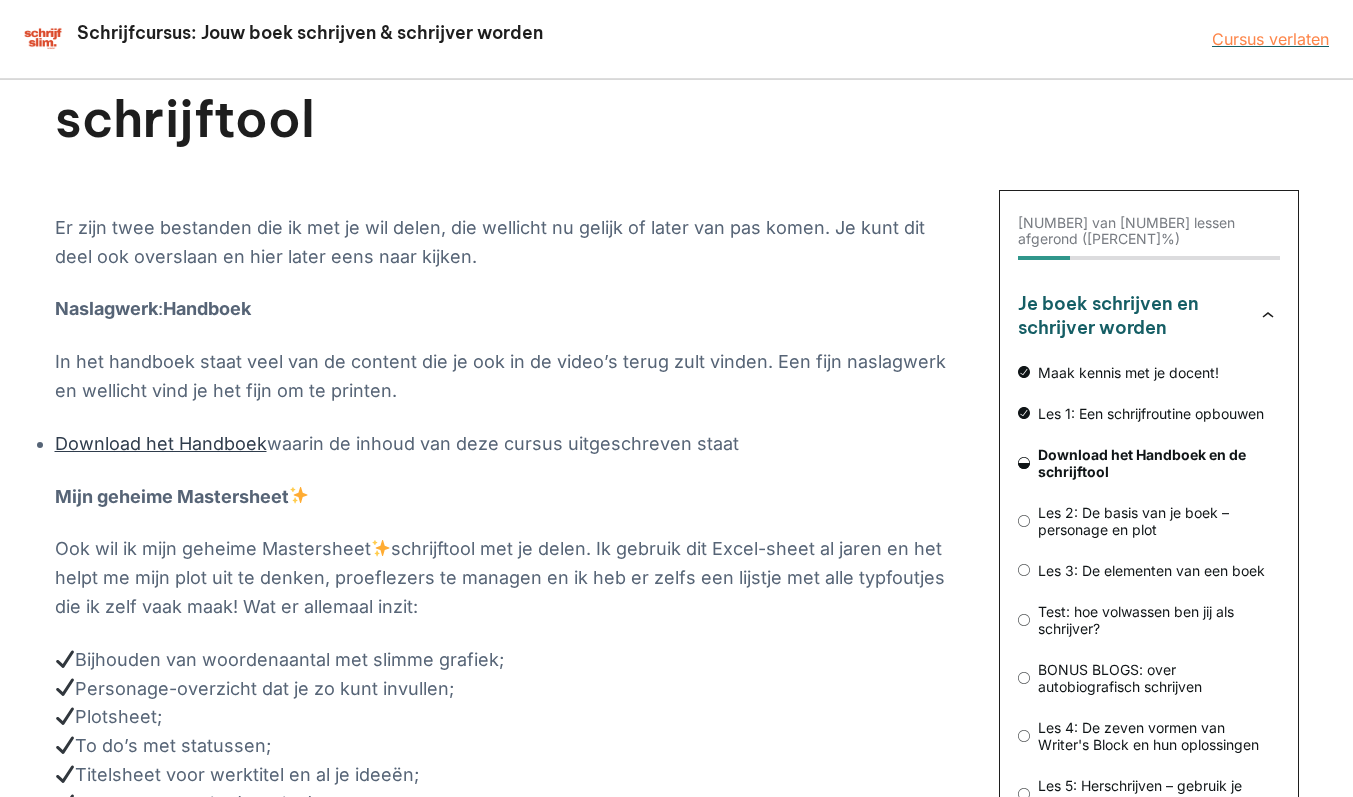click on "Download het Handboek" at bounding box center (161, 443) 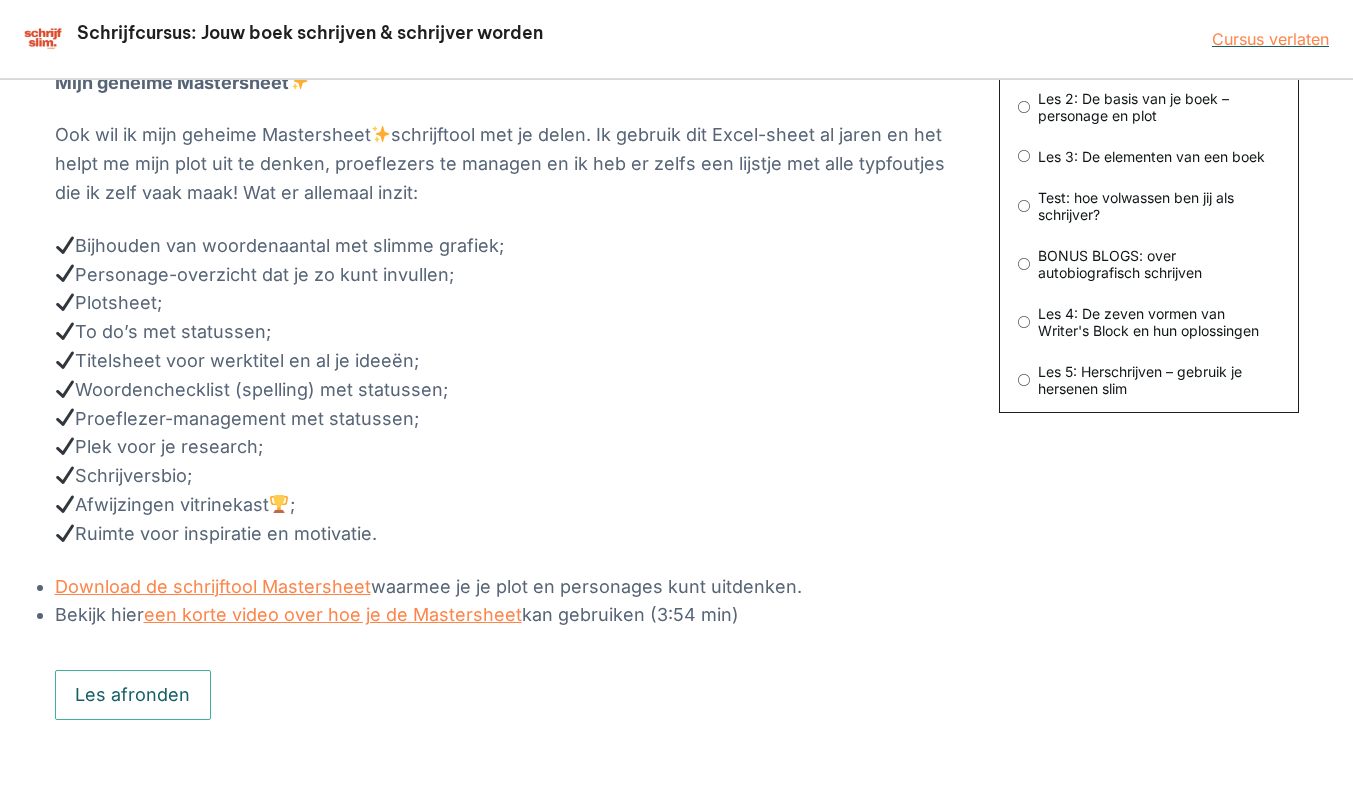 scroll, scrollTop: 554, scrollLeft: 0, axis: vertical 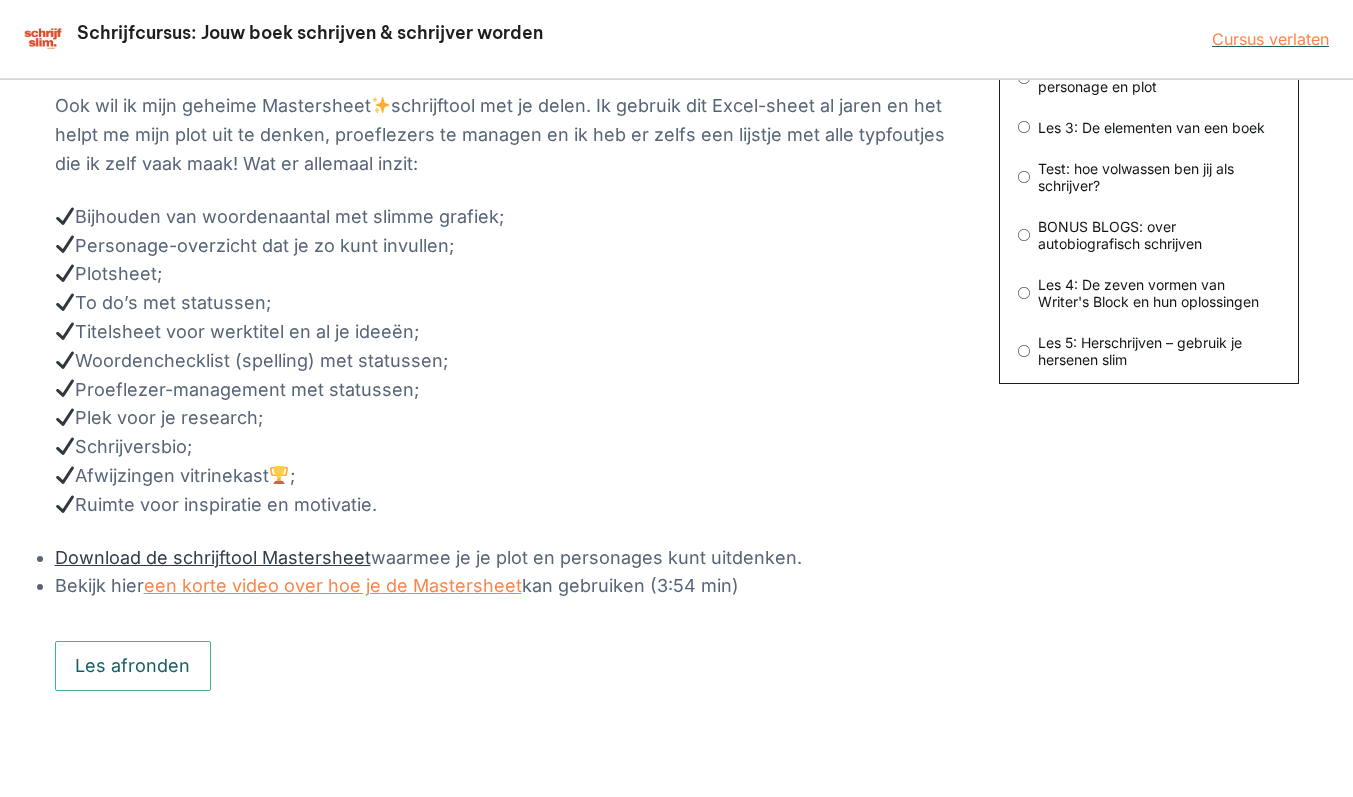 click on "Download de schrijftool Mastersheet" at bounding box center [213, 557] 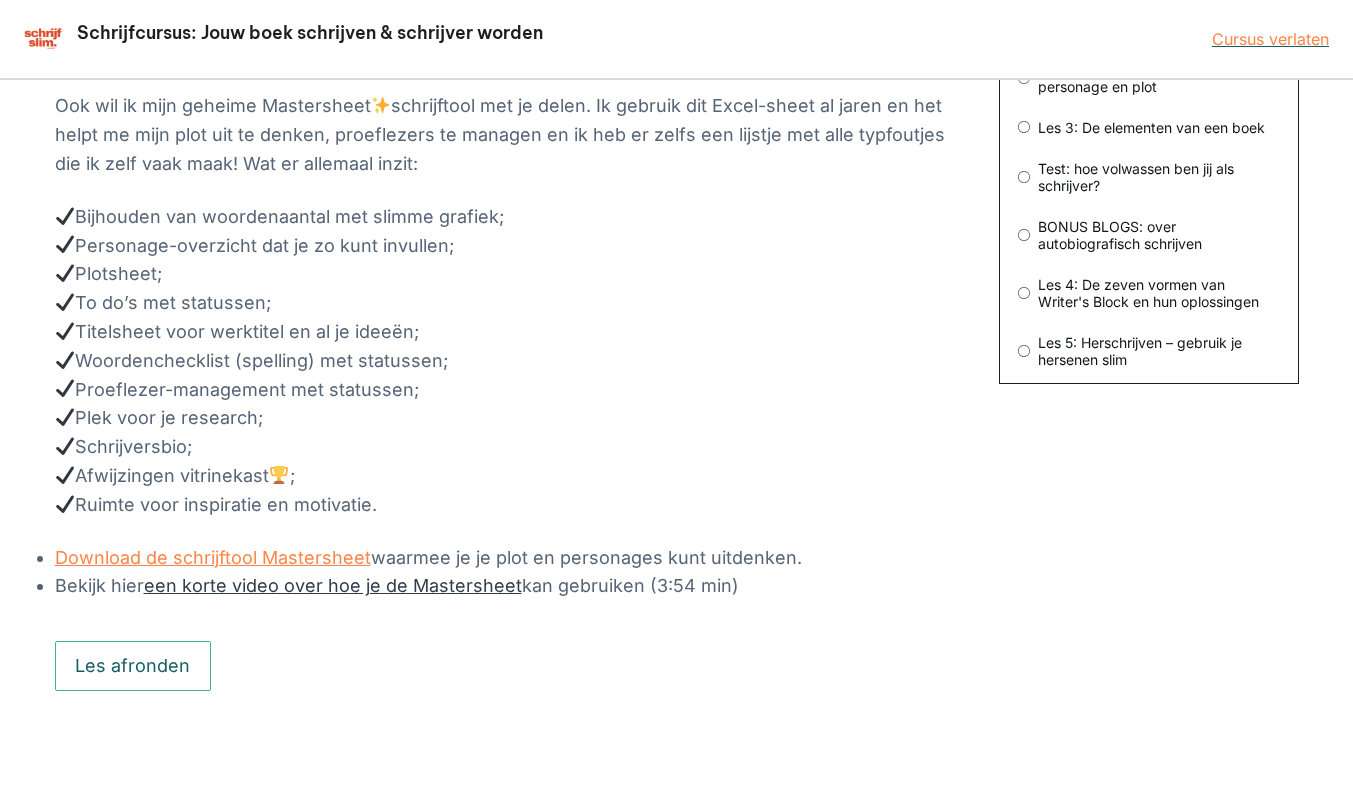 click on "een korte video over hoe je de Mastersheet" at bounding box center (333, 585) 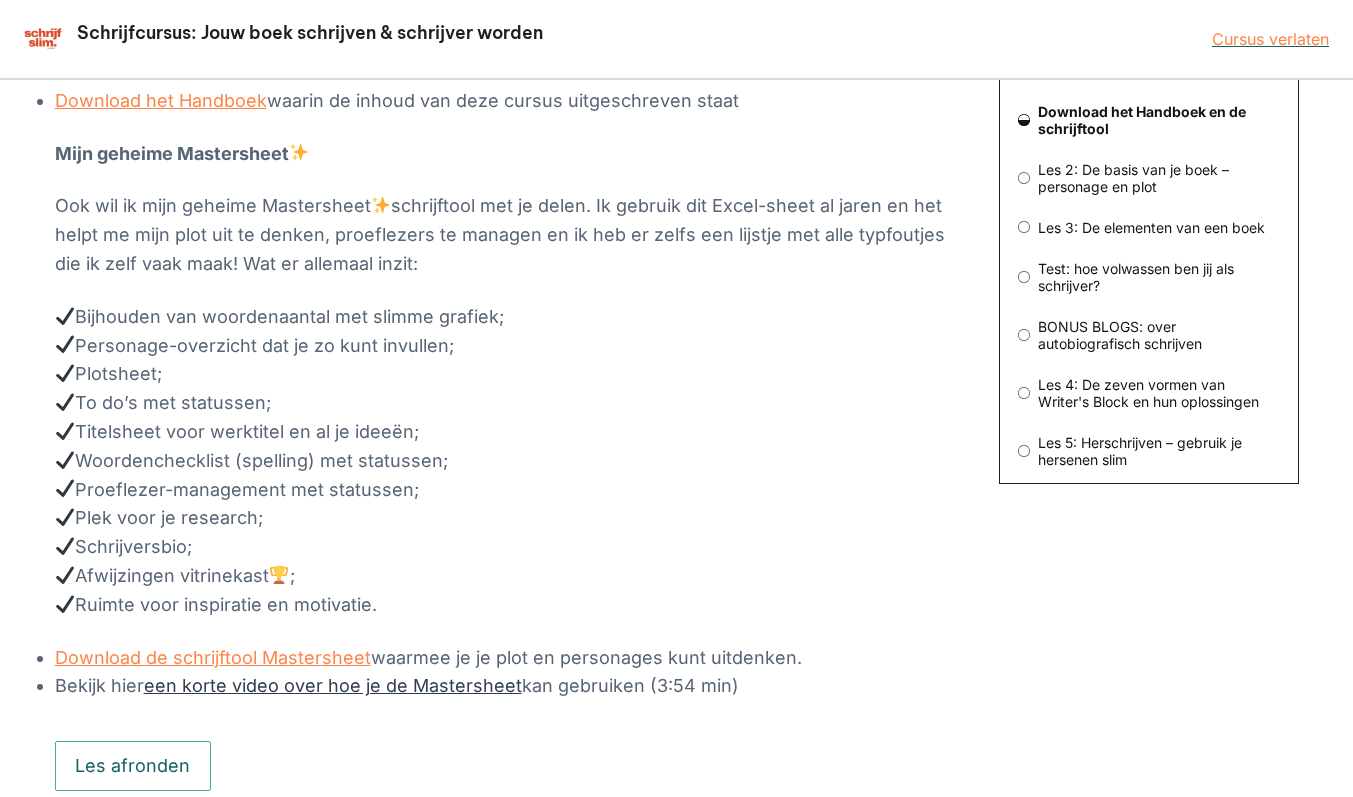 scroll, scrollTop: 554, scrollLeft: 0, axis: vertical 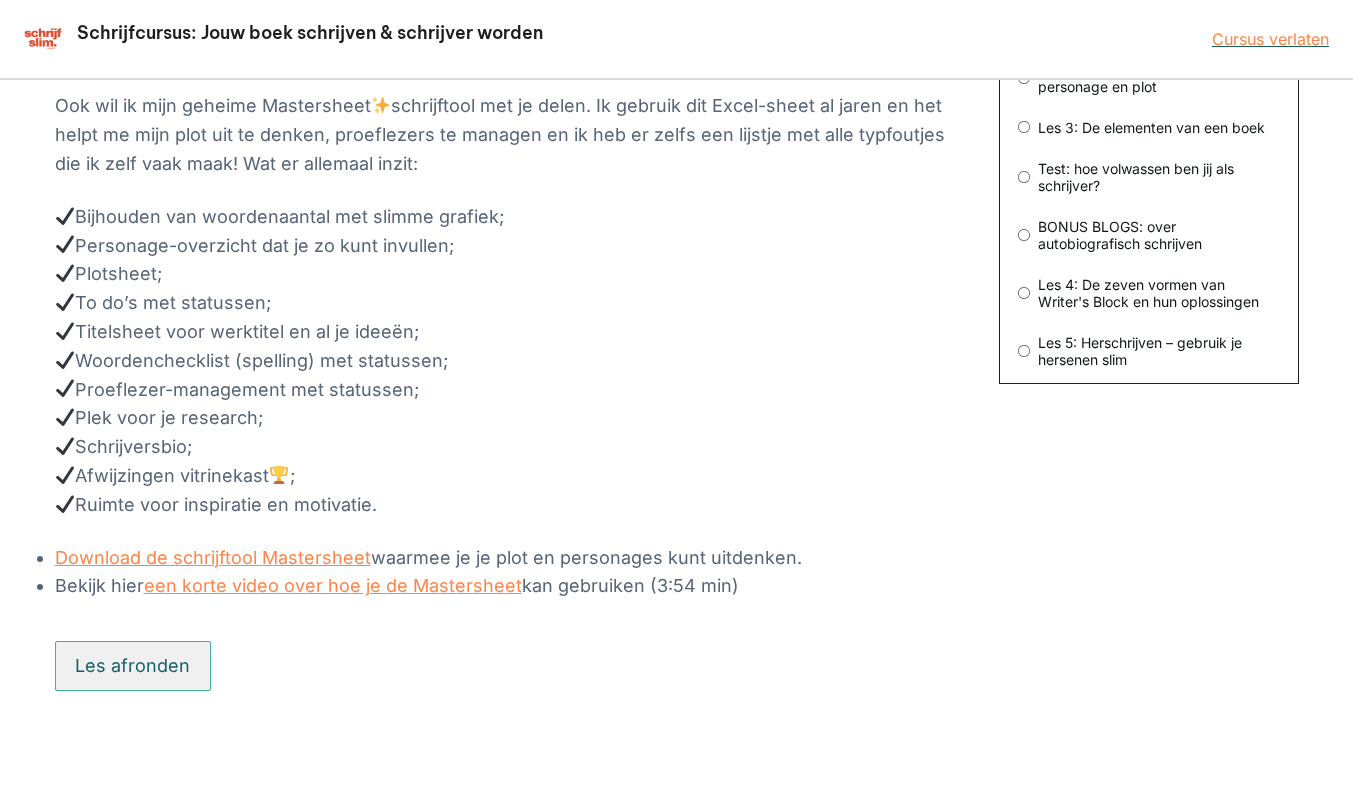 click on "Les afronden" at bounding box center [133, 666] 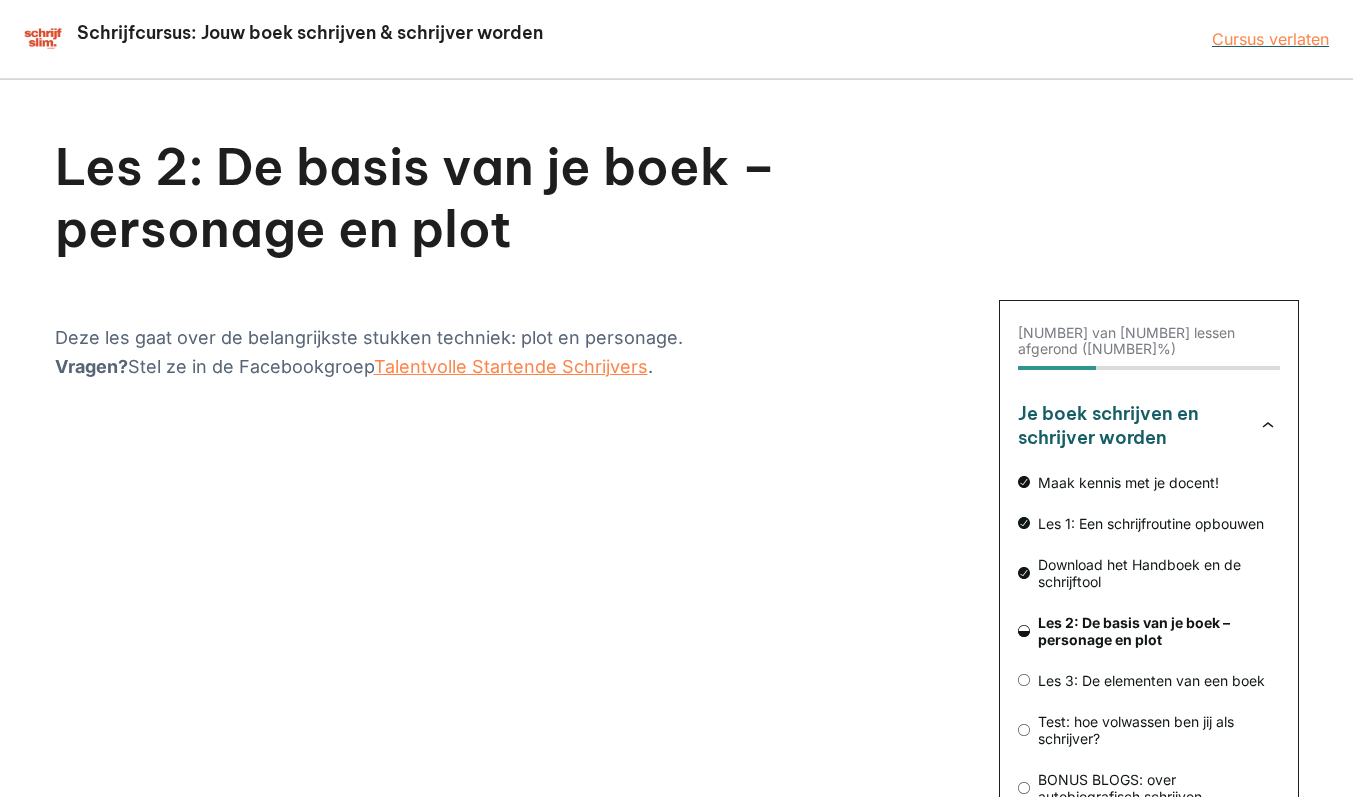 scroll, scrollTop: 0, scrollLeft: 0, axis: both 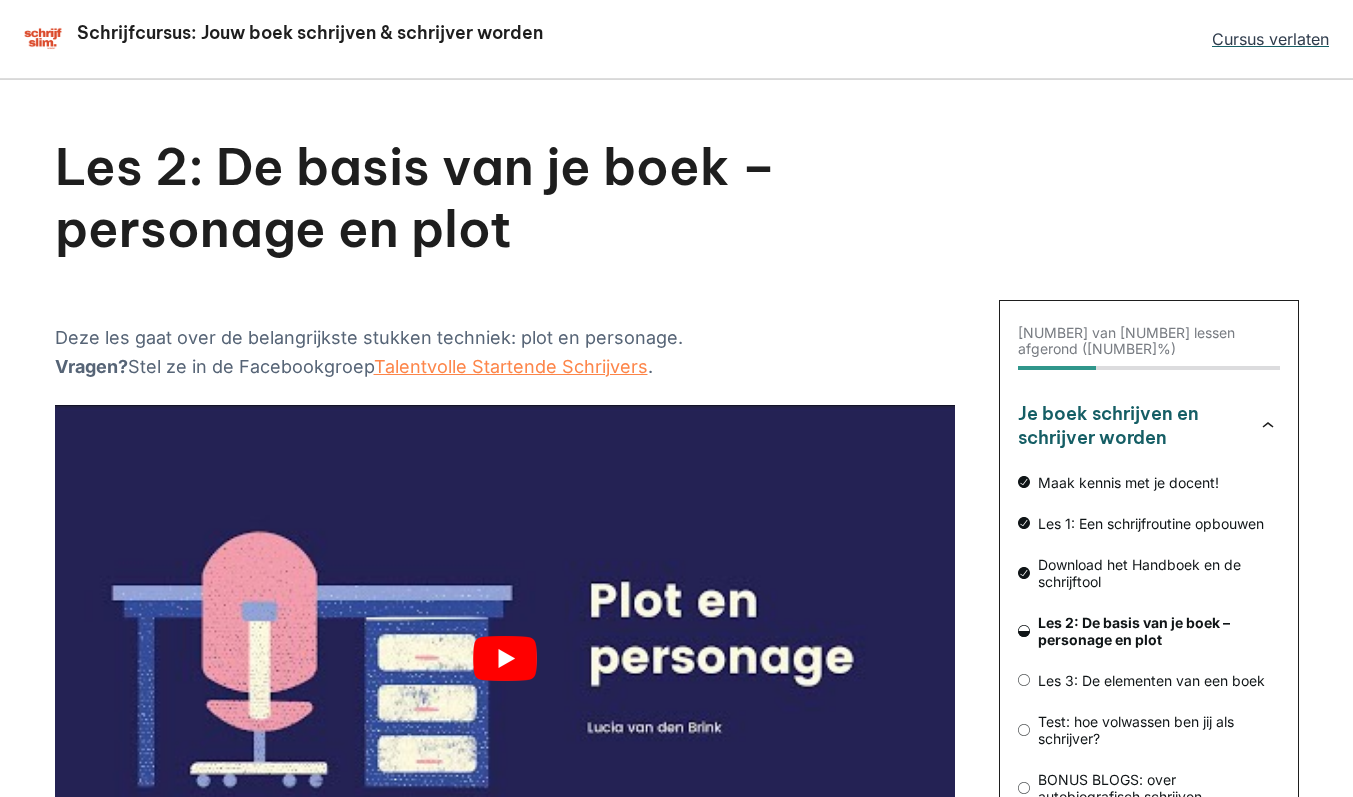 click on "Cursus verlaten" at bounding box center [1270, 39] 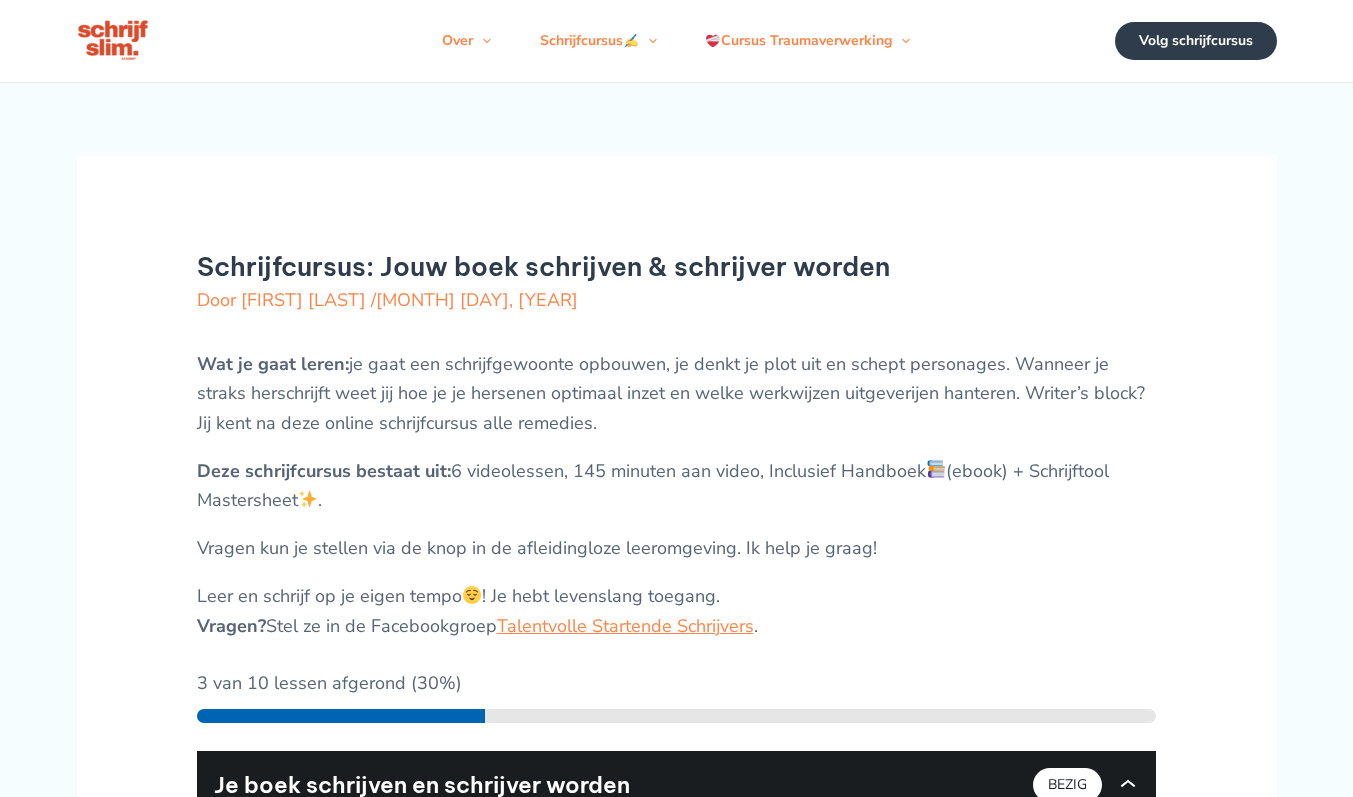 scroll, scrollTop: 0, scrollLeft: 0, axis: both 